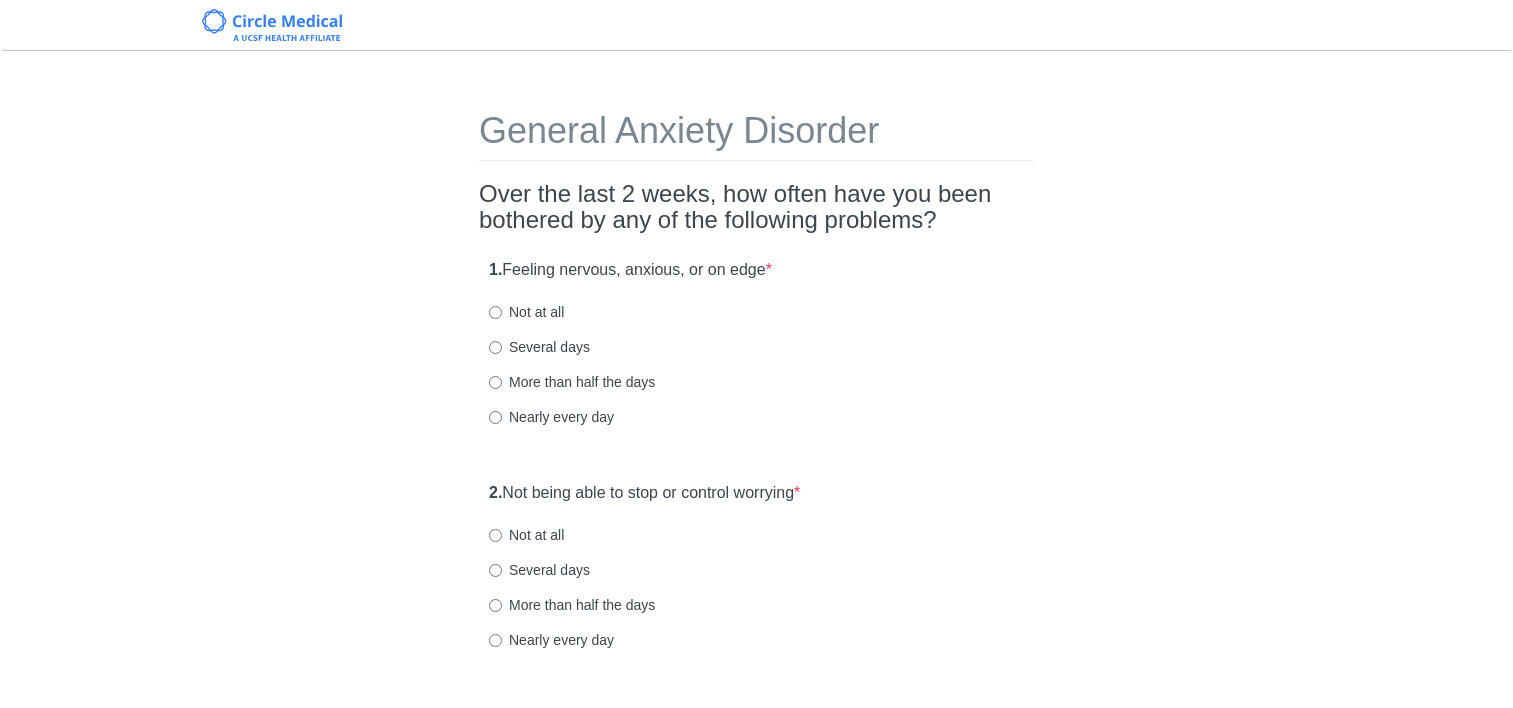 scroll, scrollTop: 0, scrollLeft: 0, axis: both 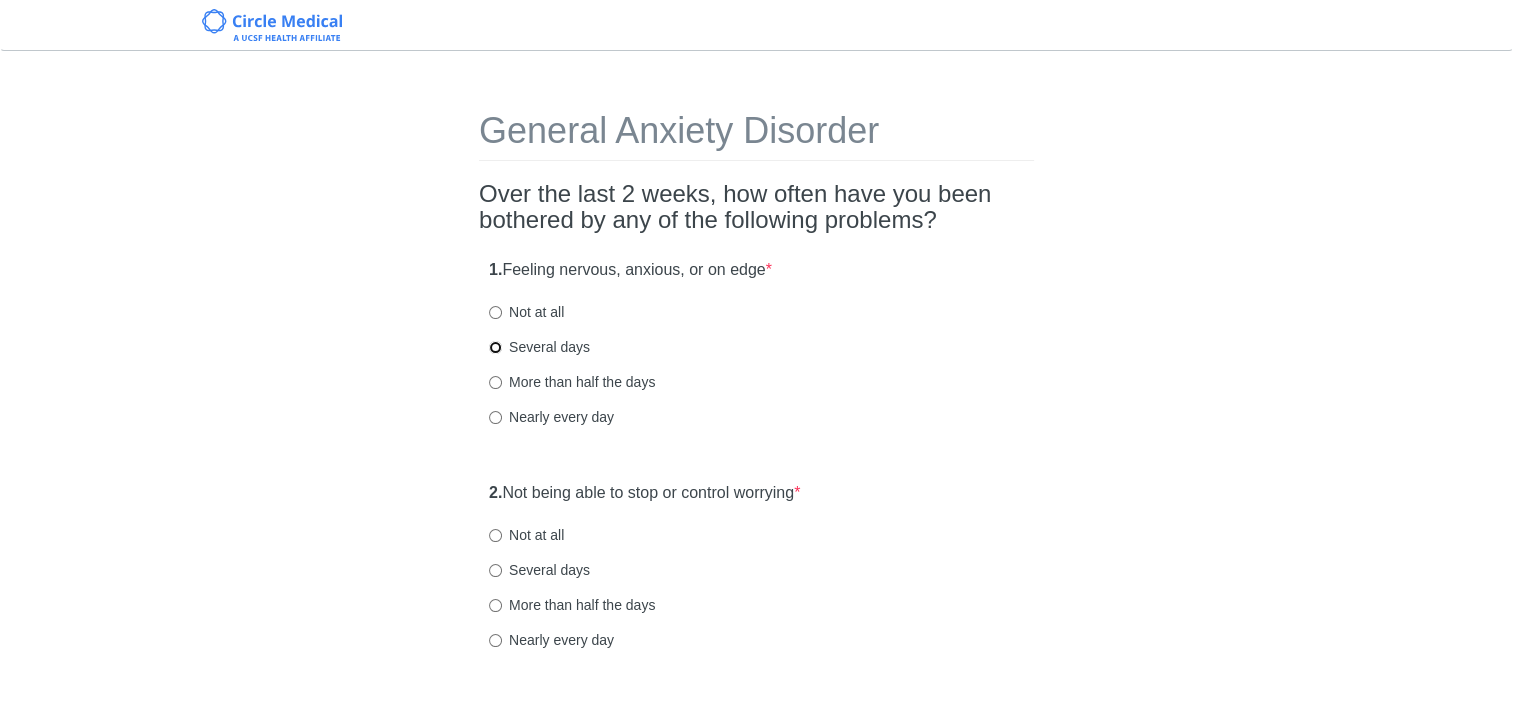 click on "Several days" at bounding box center [495, 347] 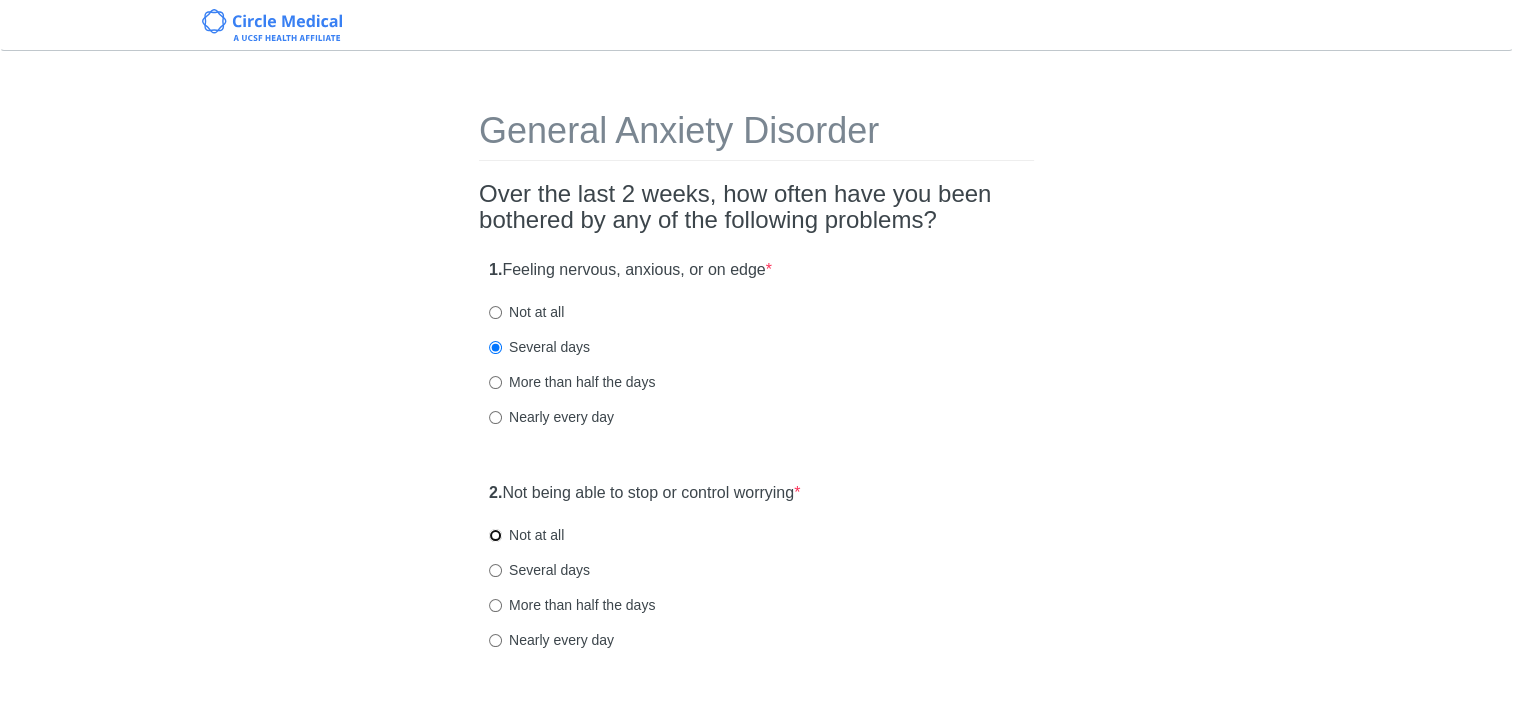 click on "Not at all" at bounding box center (495, 535) 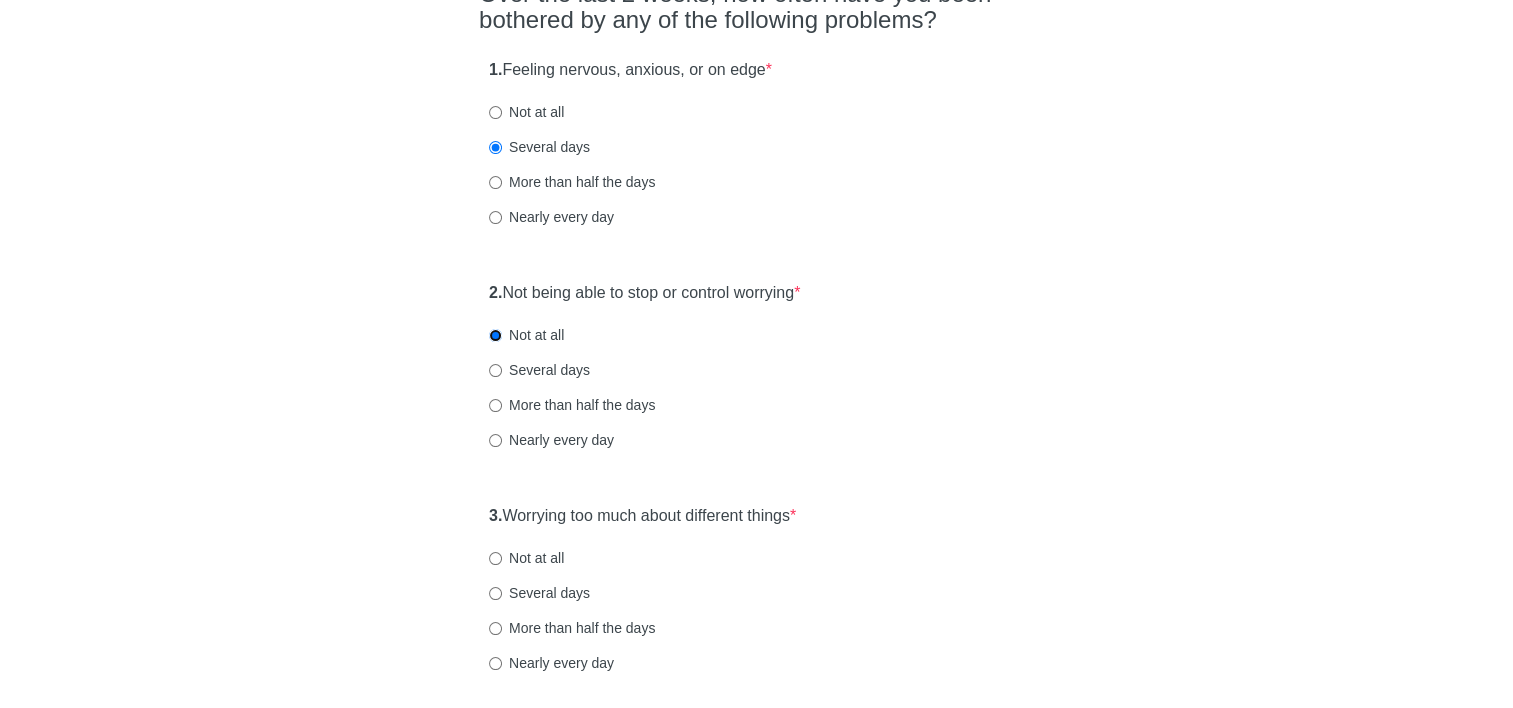 scroll, scrollTop: 300, scrollLeft: 0, axis: vertical 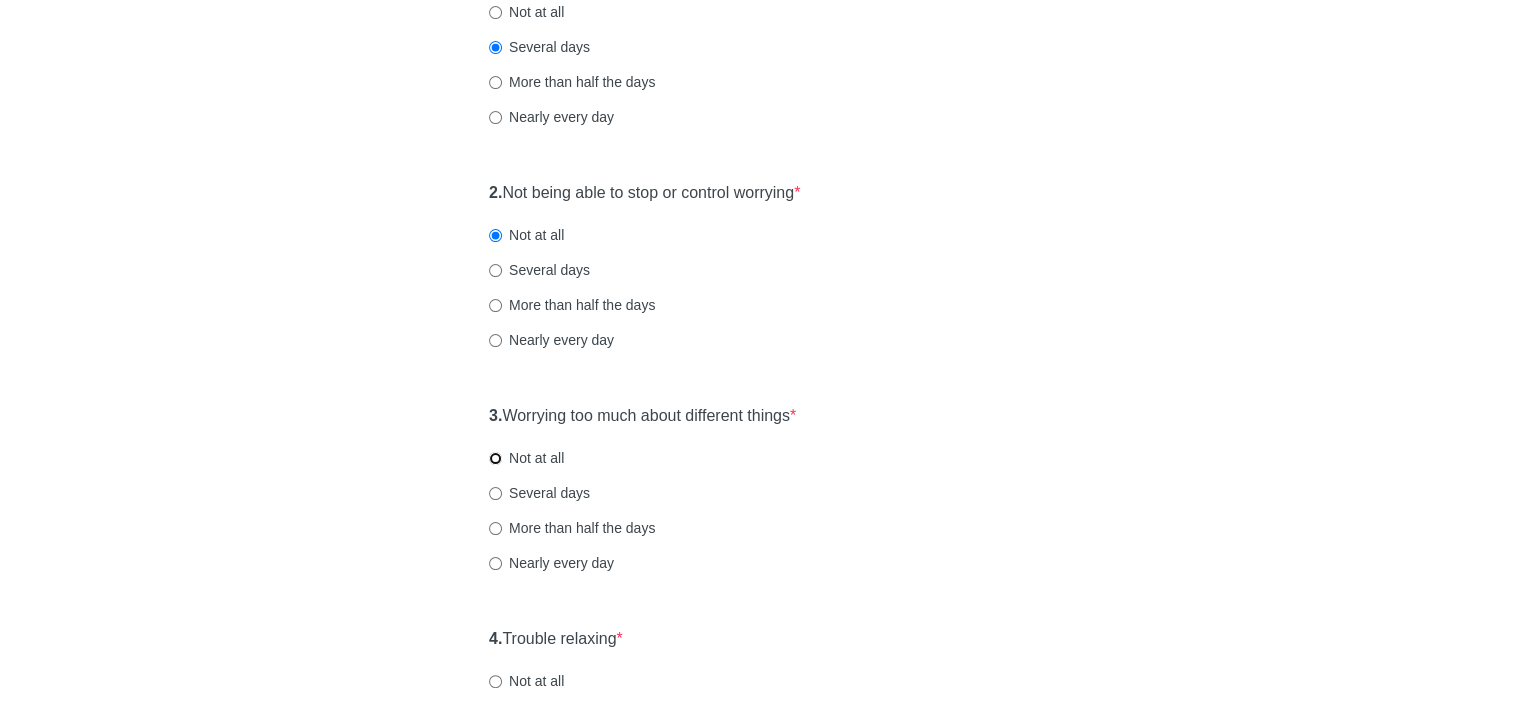 click on "Not at all" at bounding box center [495, 458] 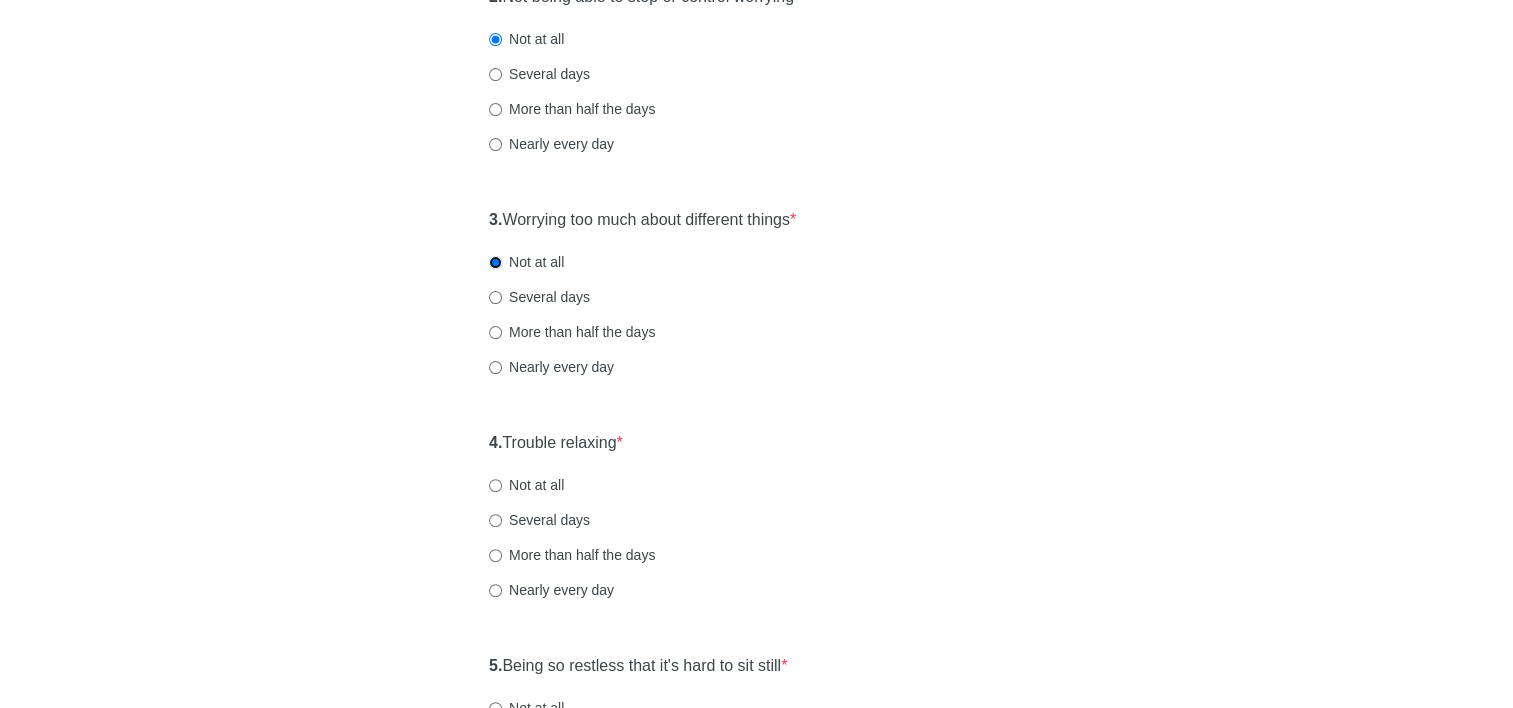 scroll, scrollTop: 500, scrollLeft: 0, axis: vertical 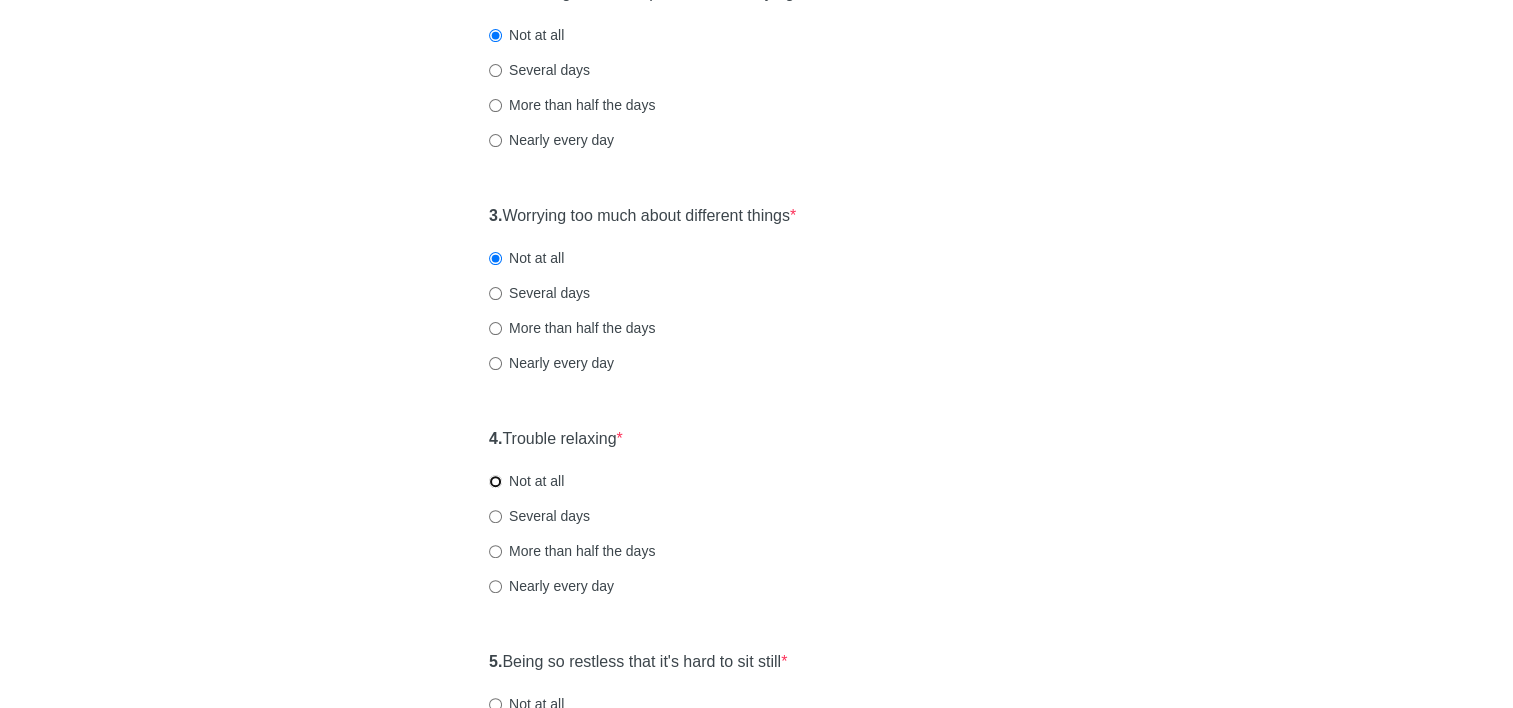 click on "Not at all" at bounding box center (495, 481) 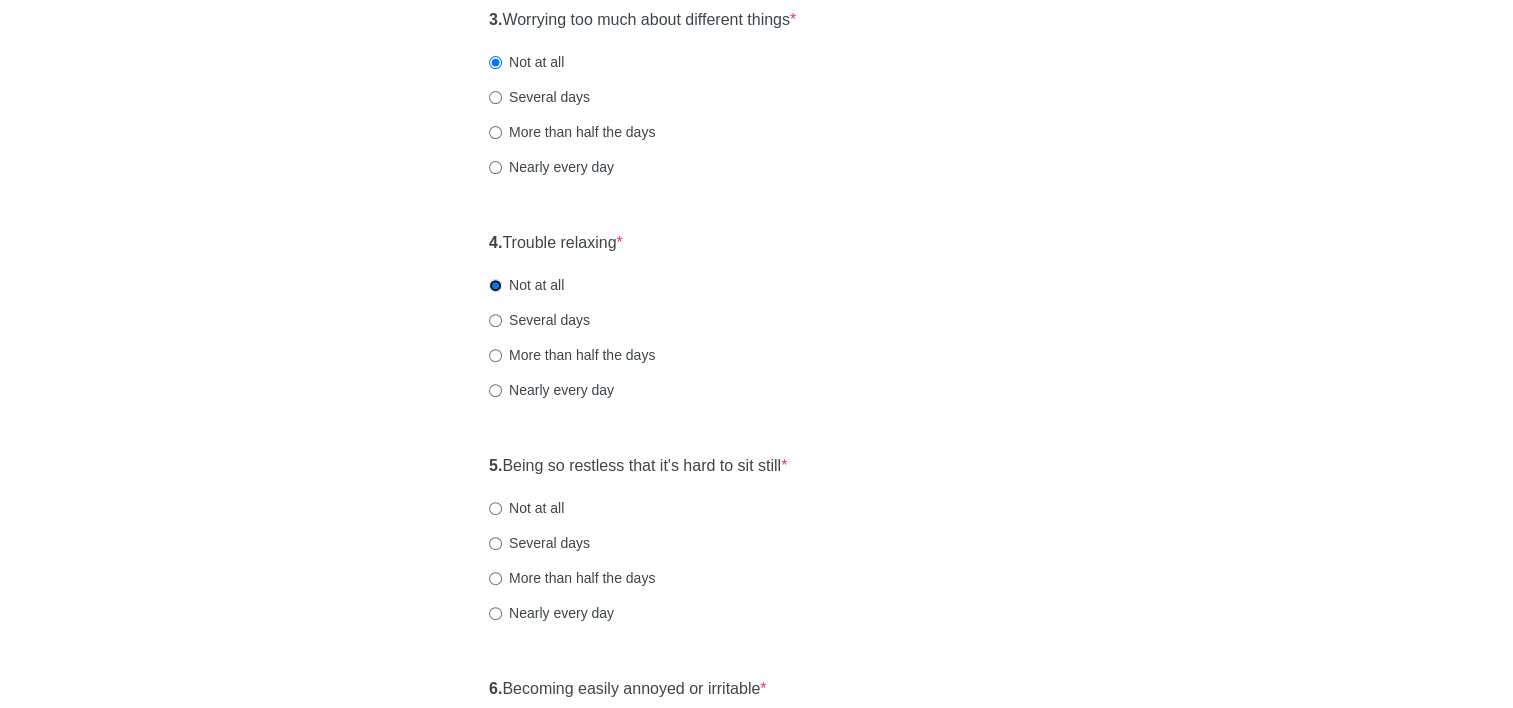 scroll, scrollTop: 700, scrollLeft: 0, axis: vertical 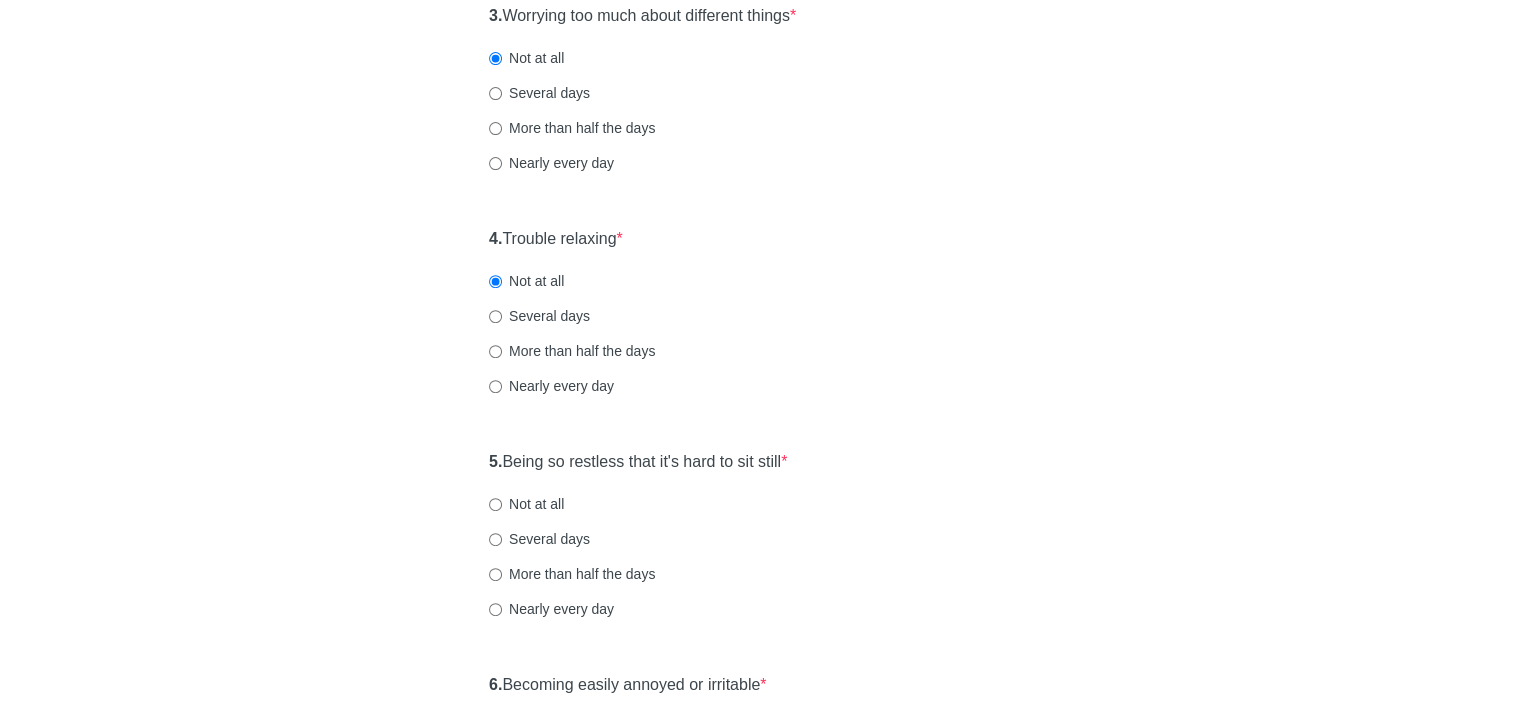 click on "Several days" at bounding box center [539, 539] 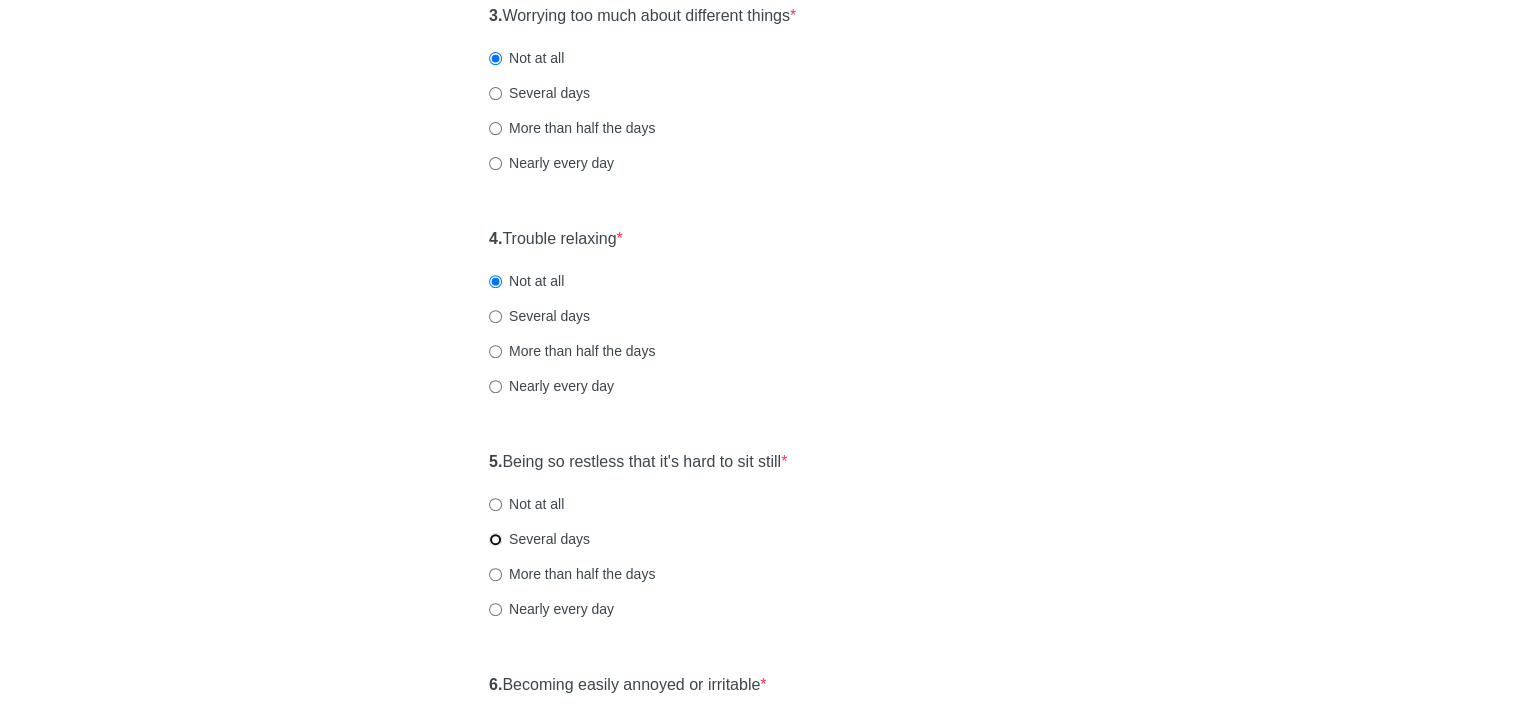radio on "true" 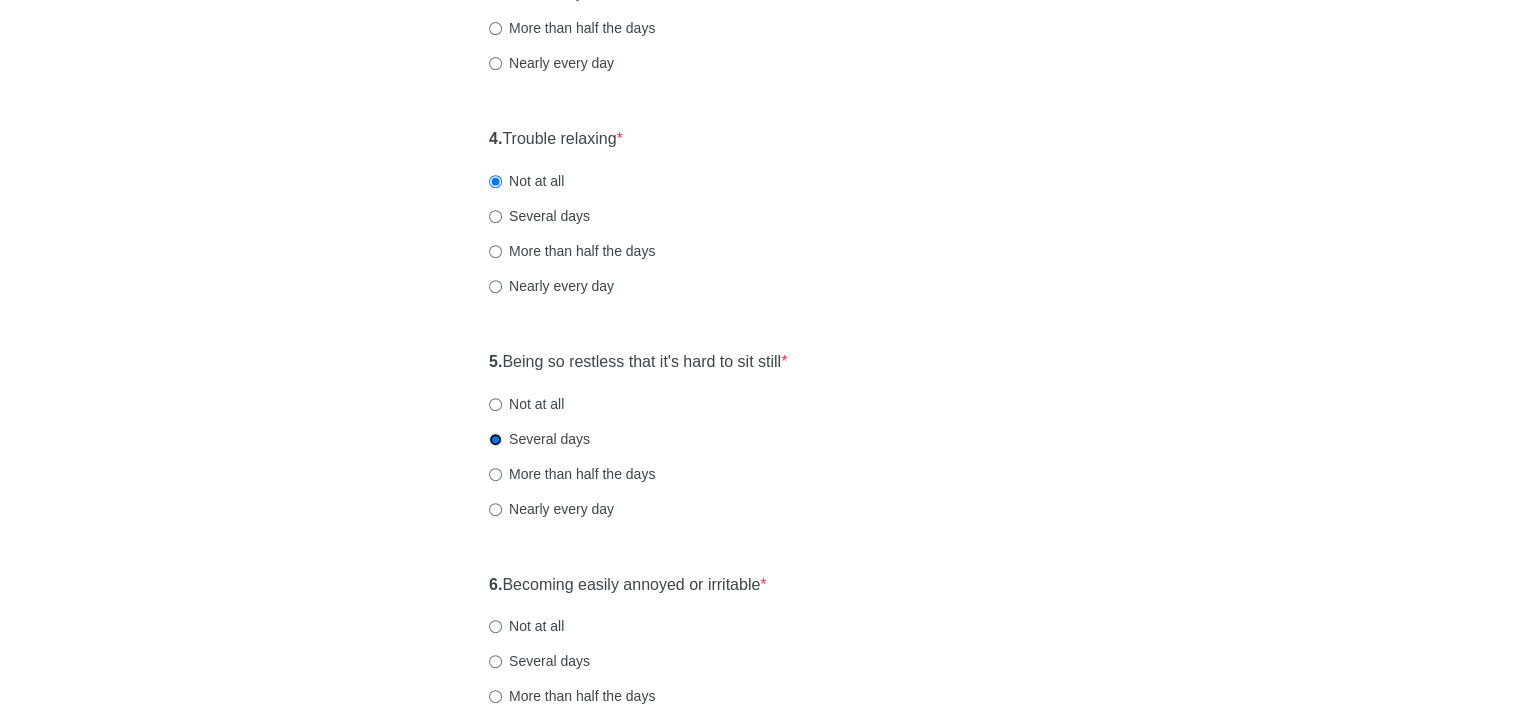 scroll, scrollTop: 900, scrollLeft: 0, axis: vertical 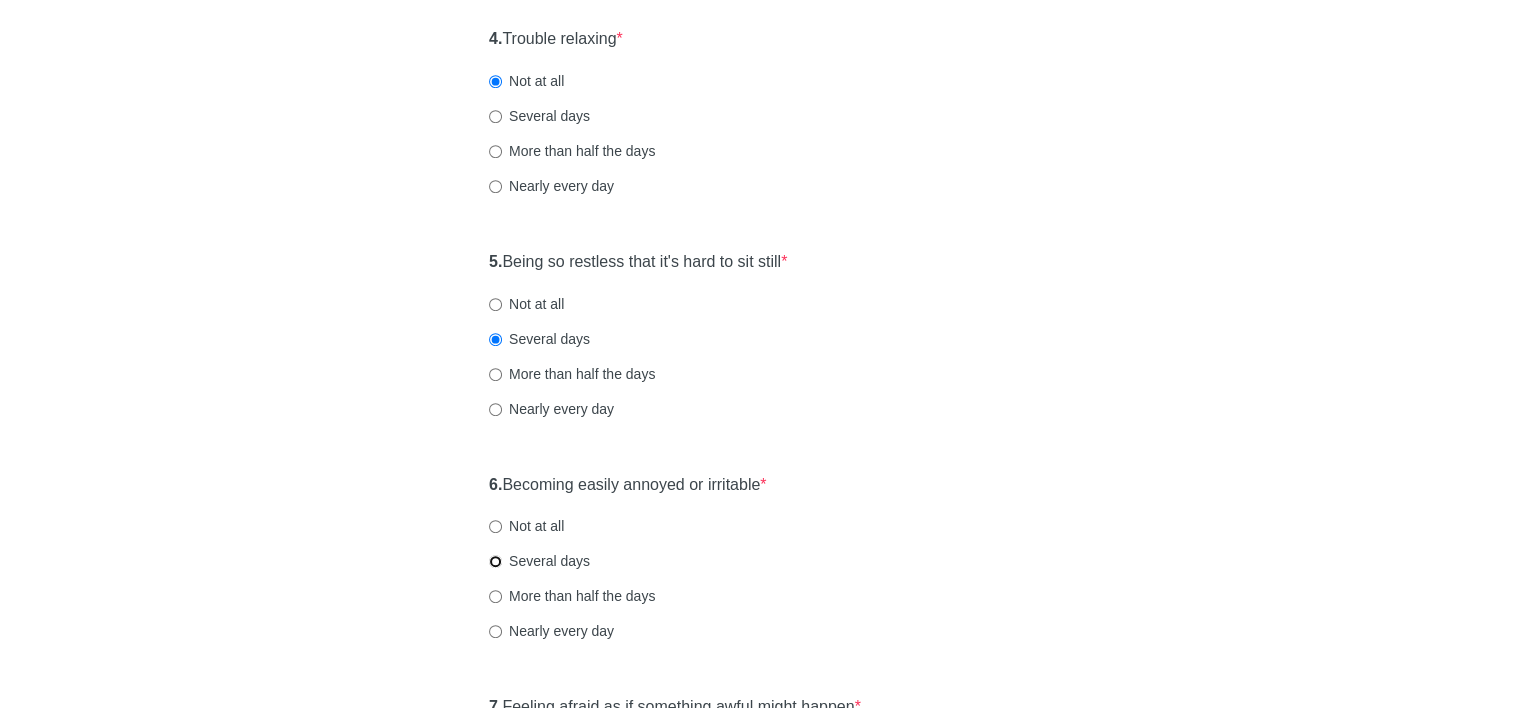 click on "Several days" at bounding box center (495, 561) 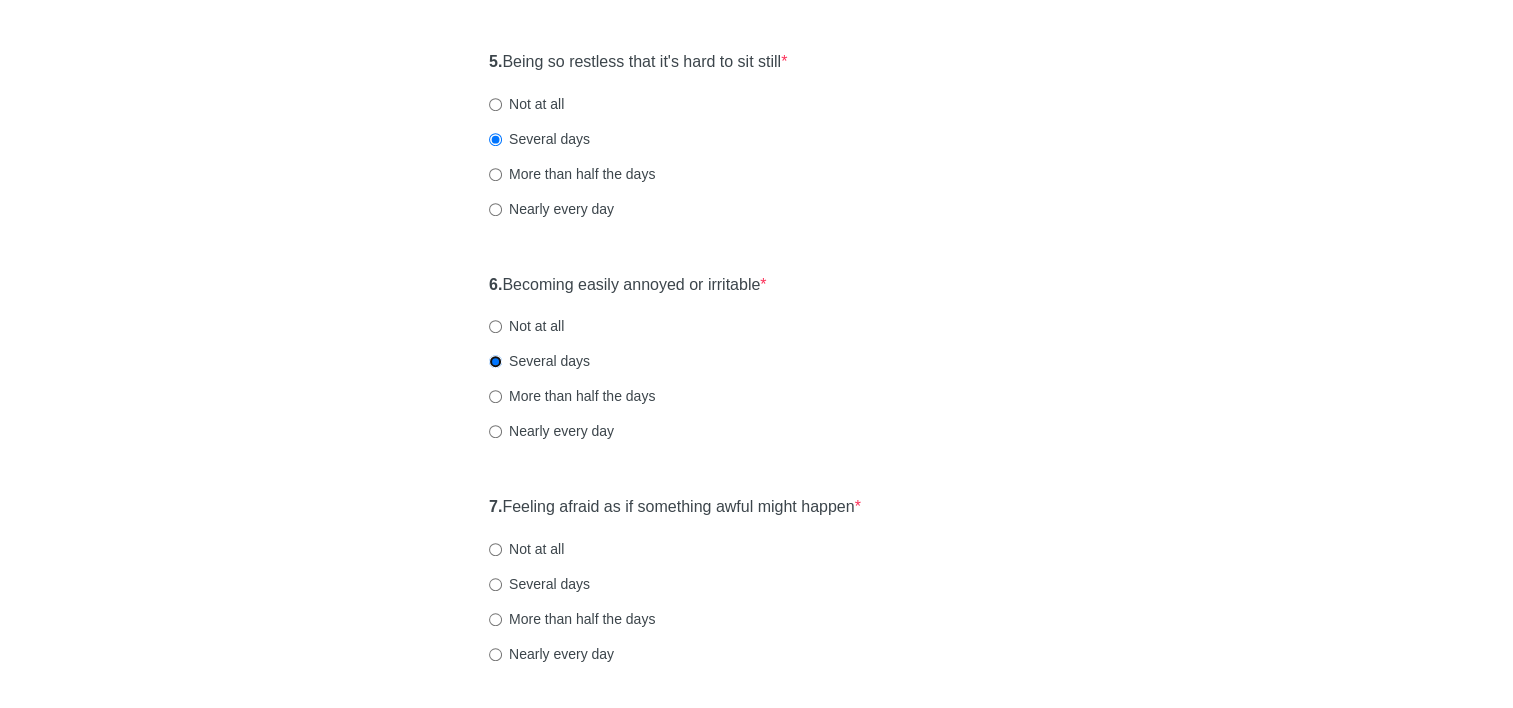 scroll, scrollTop: 1200, scrollLeft: 0, axis: vertical 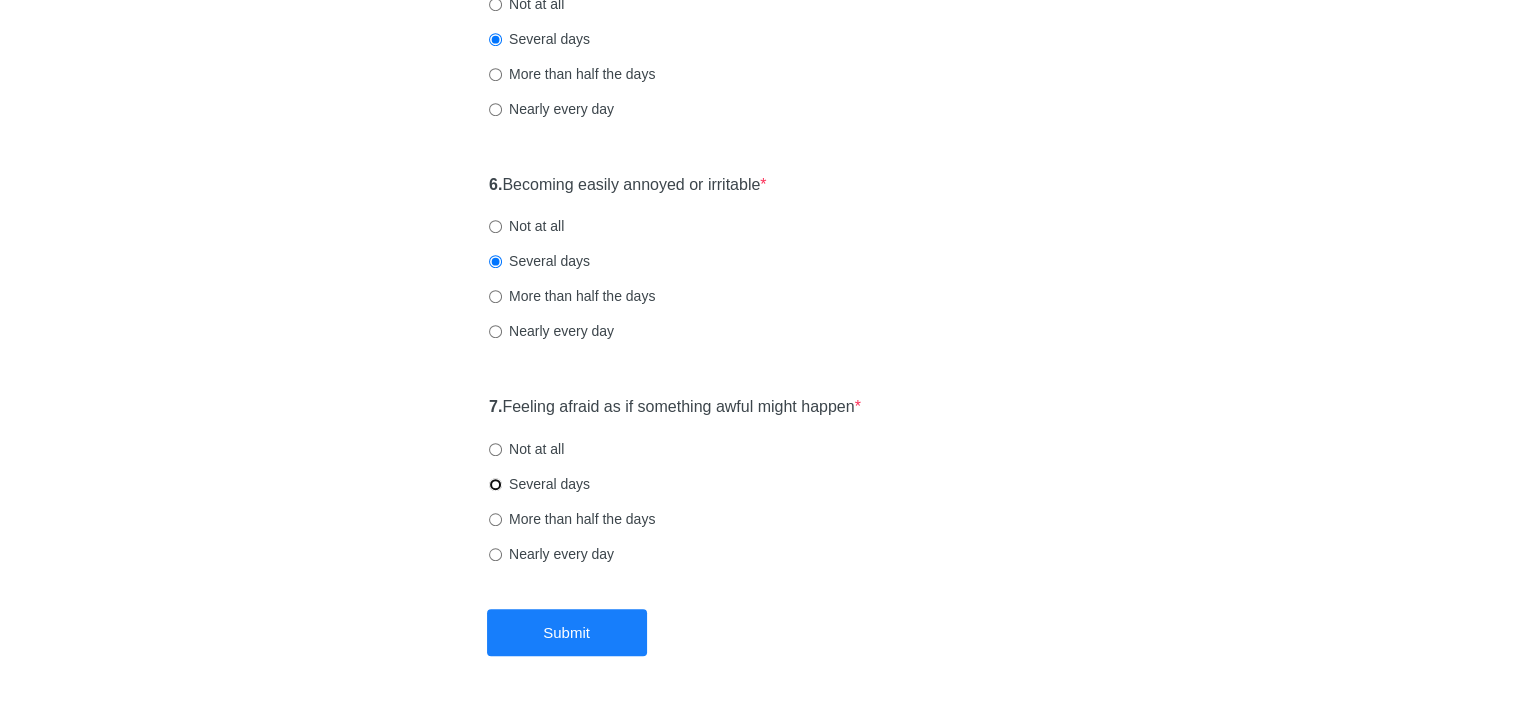 click on "Several days" at bounding box center [495, 484] 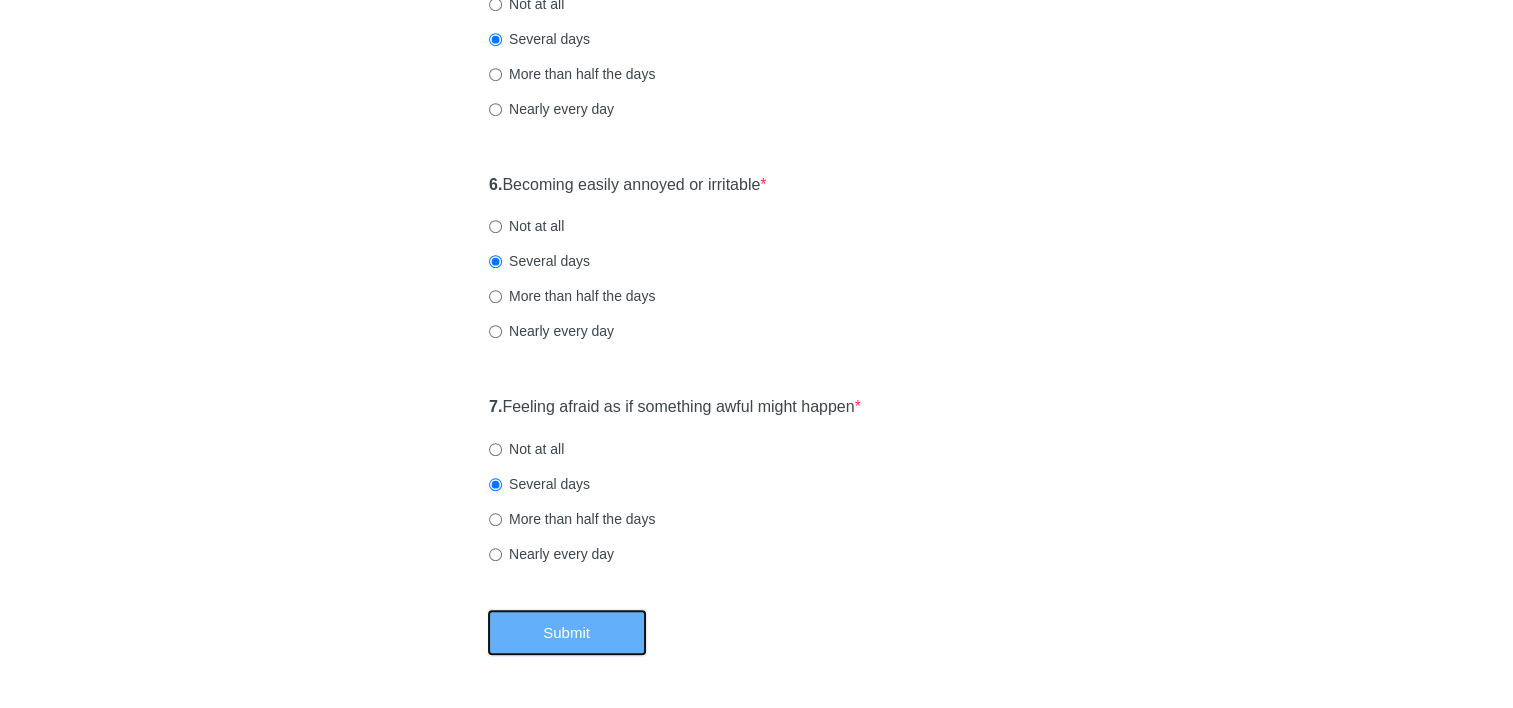 click on "Submit" at bounding box center [567, 632] 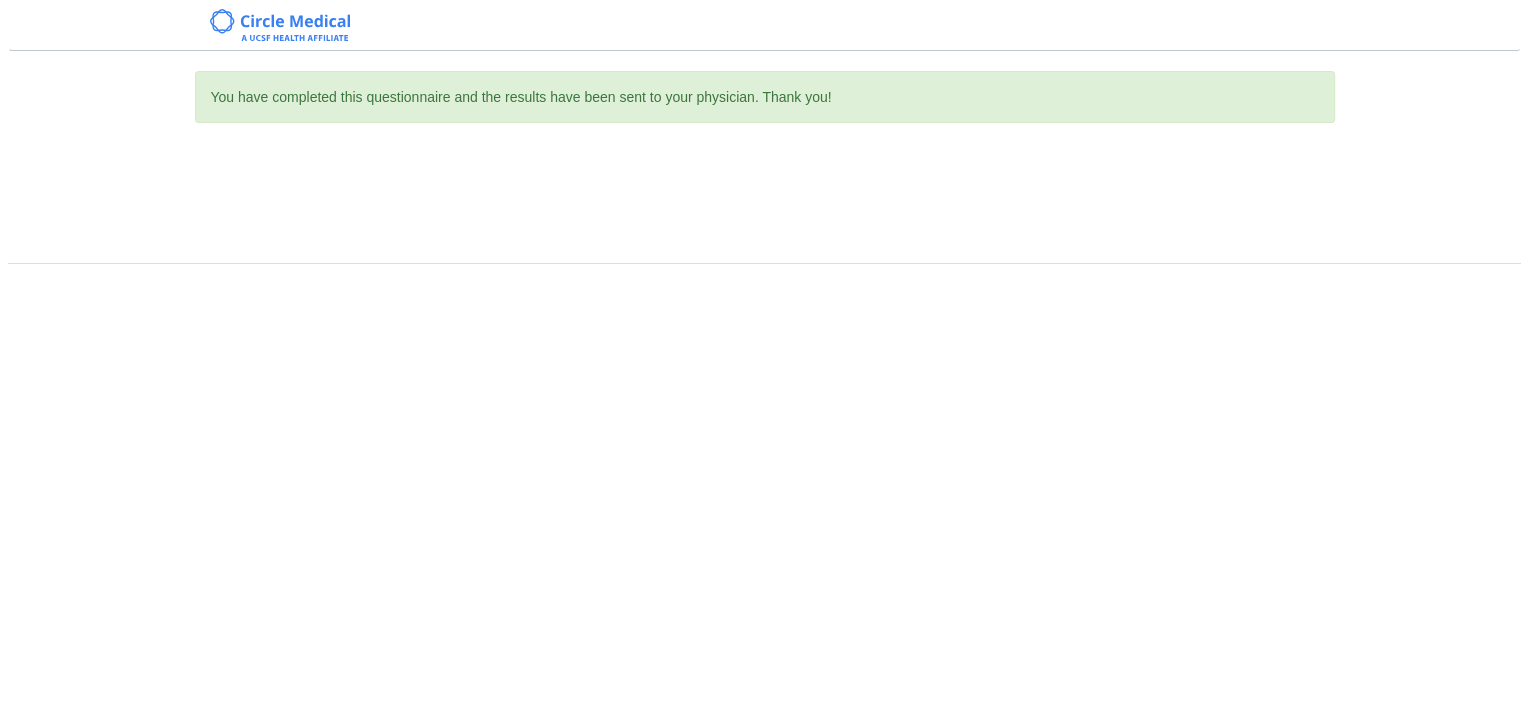 scroll, scrollTop: 0, scrollLeft: 0, axis: both 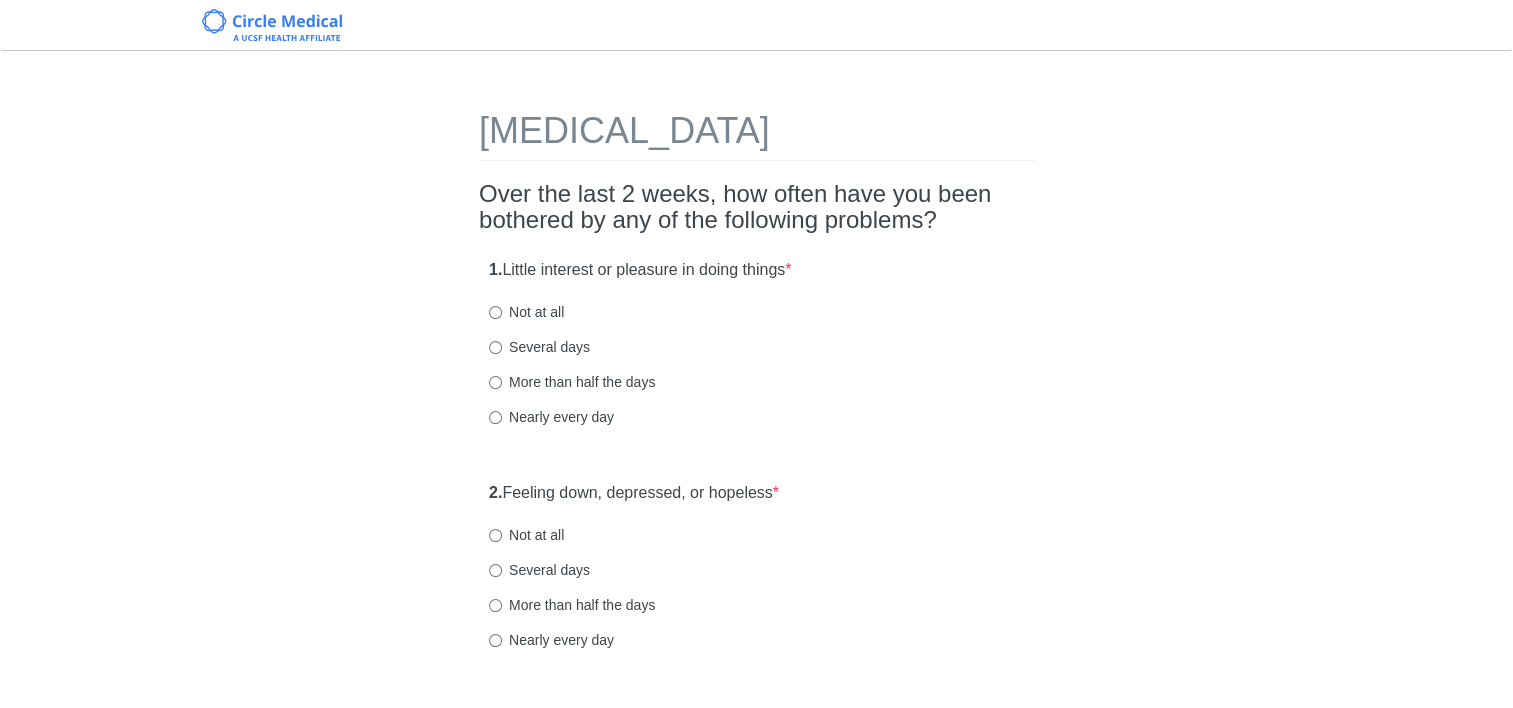 click on "Not at all" at bounding box center [526, 312] 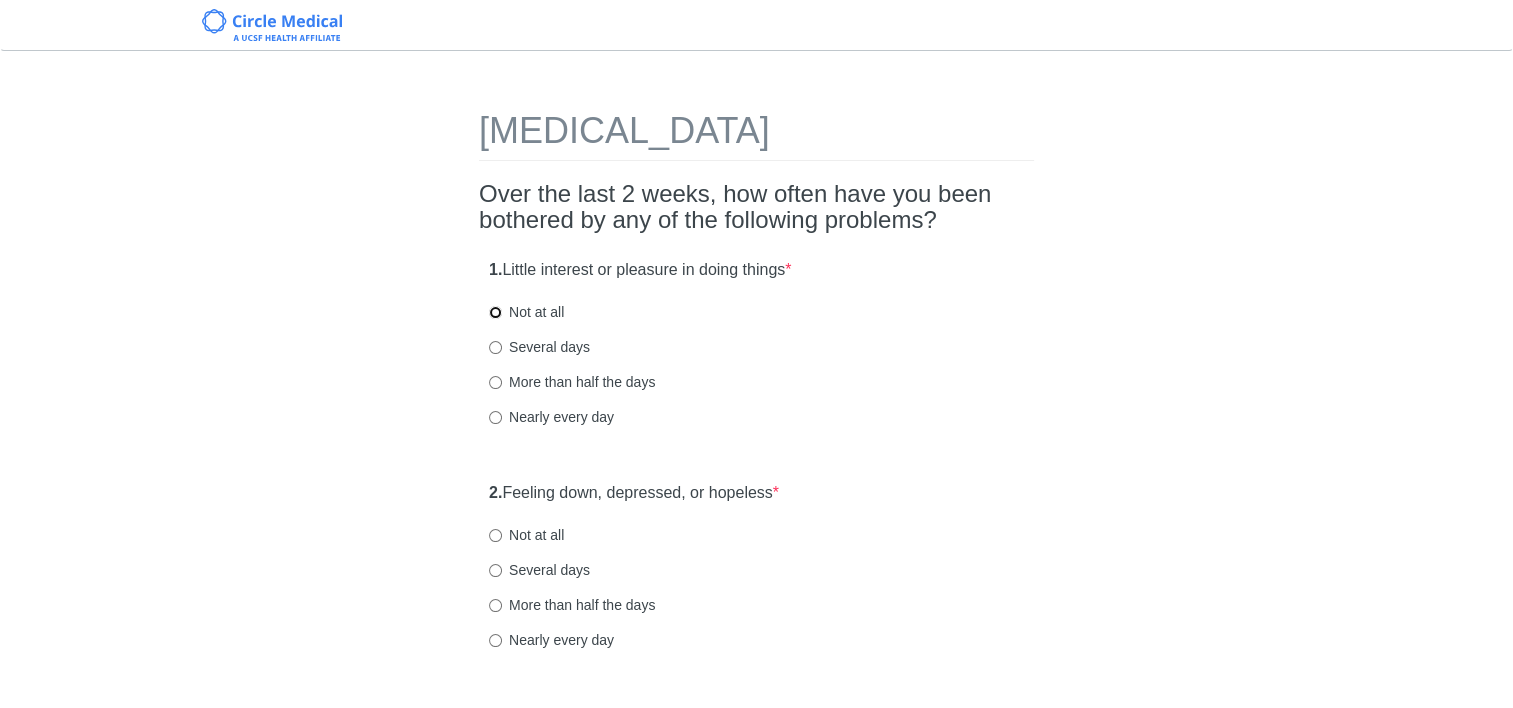 radio on "true" 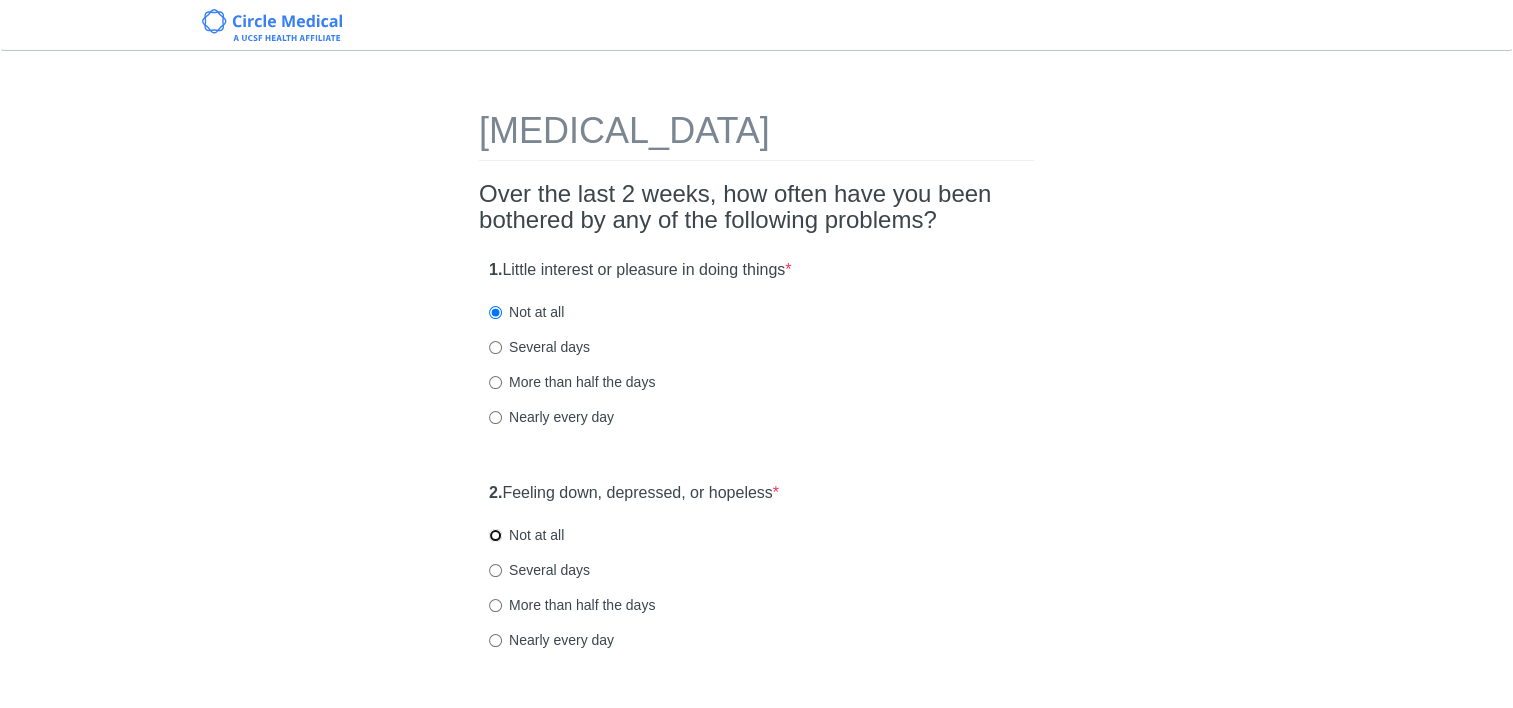 click on "Not at all" at bounding box center [495, 535] 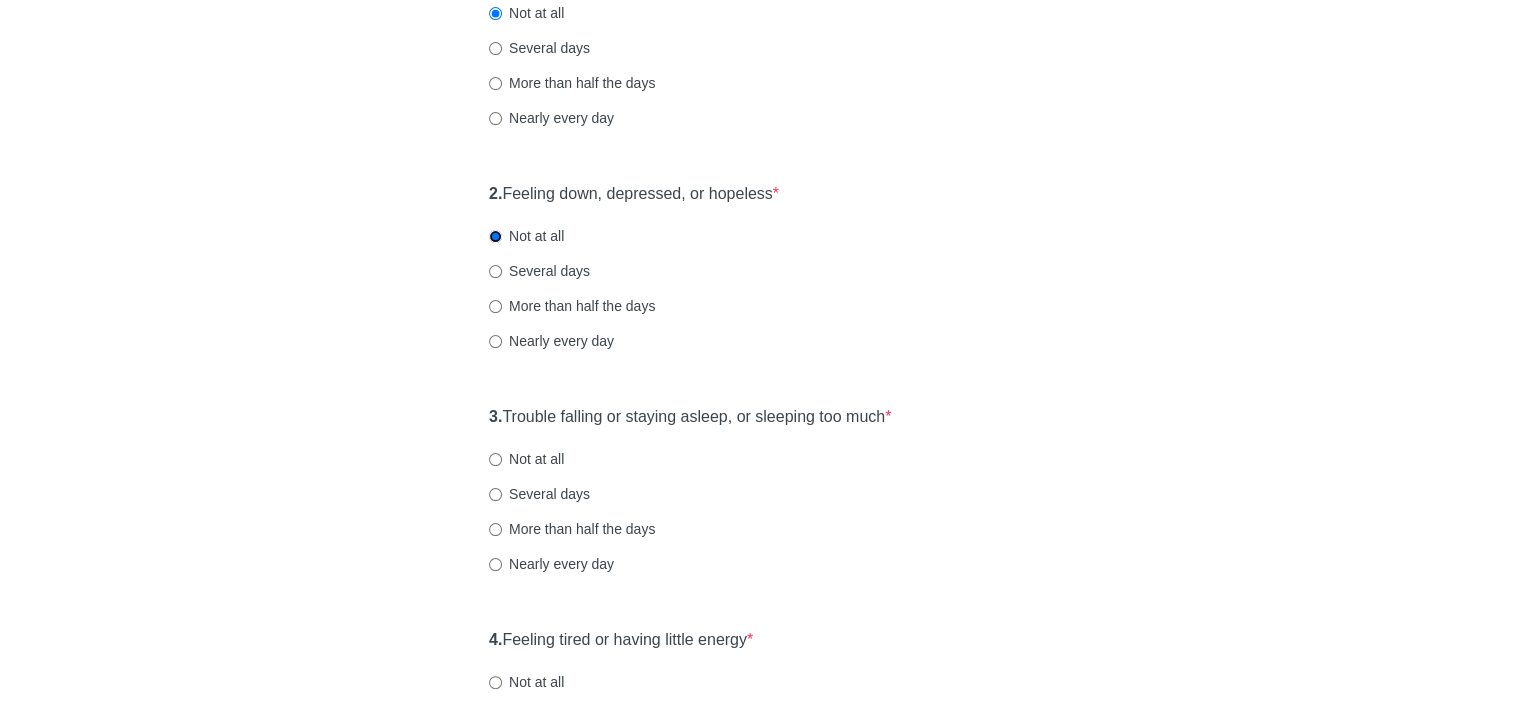scroll, scrollTop: 300, scrollLeft: 0, axis: vertical 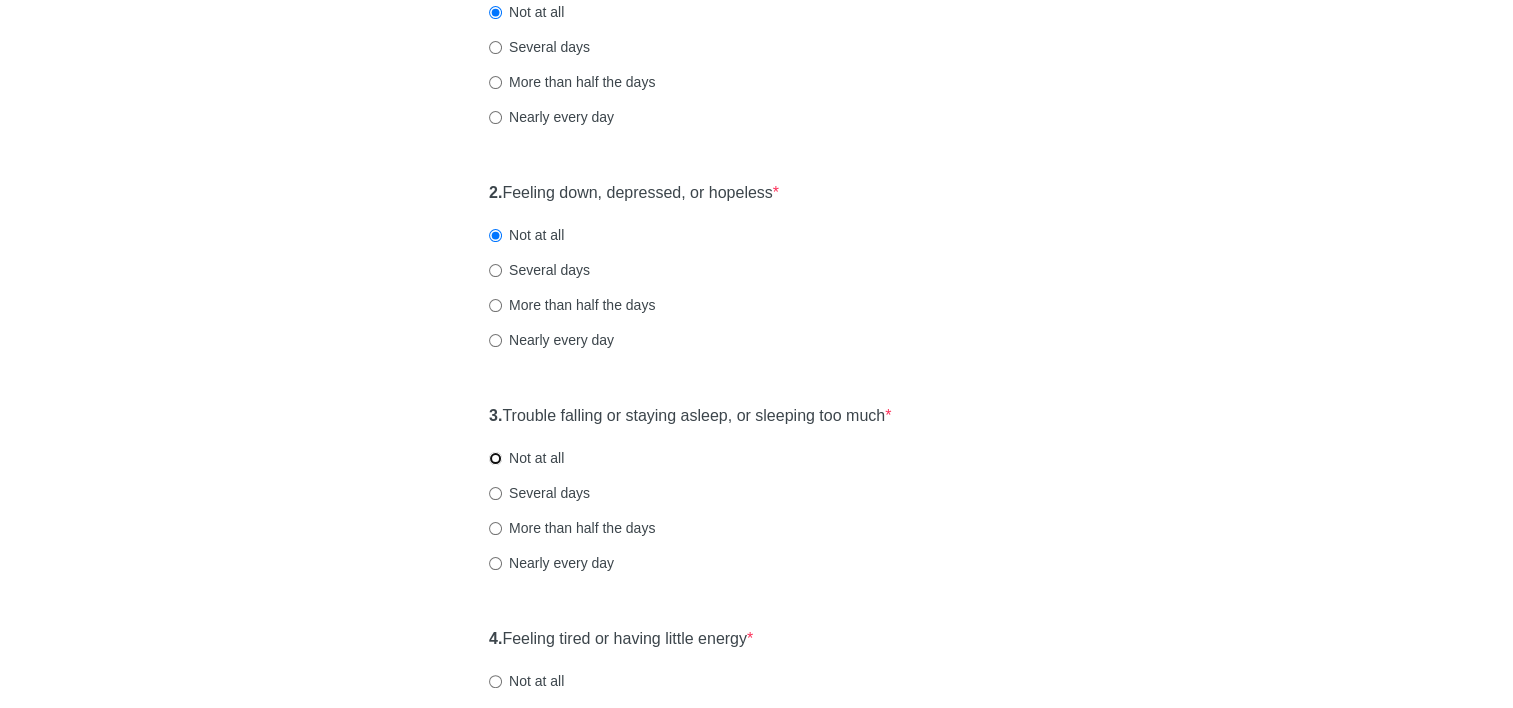 click on "Not at all" at bounding box center (495, 458) 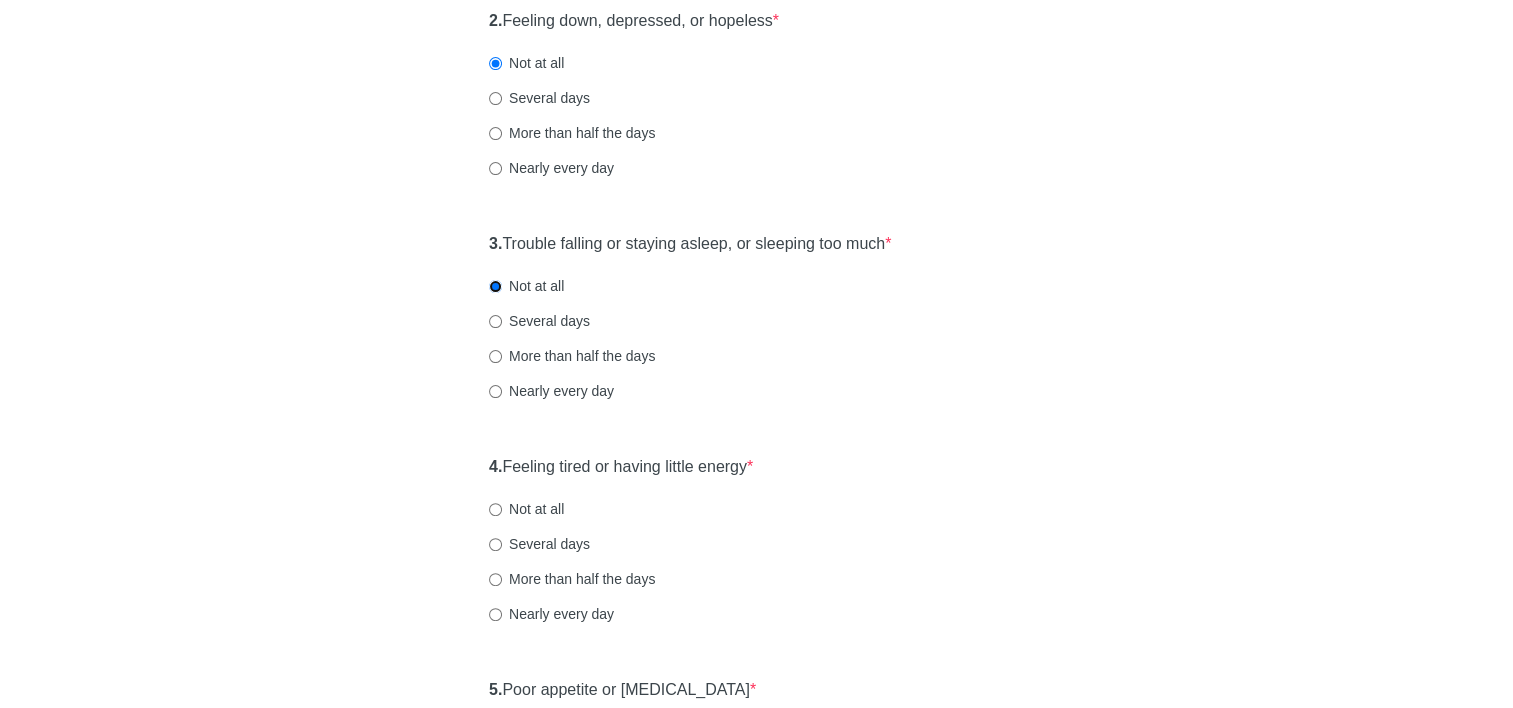 scroll, scrollTop: 500, scrollLeft: 0, axis: vertical 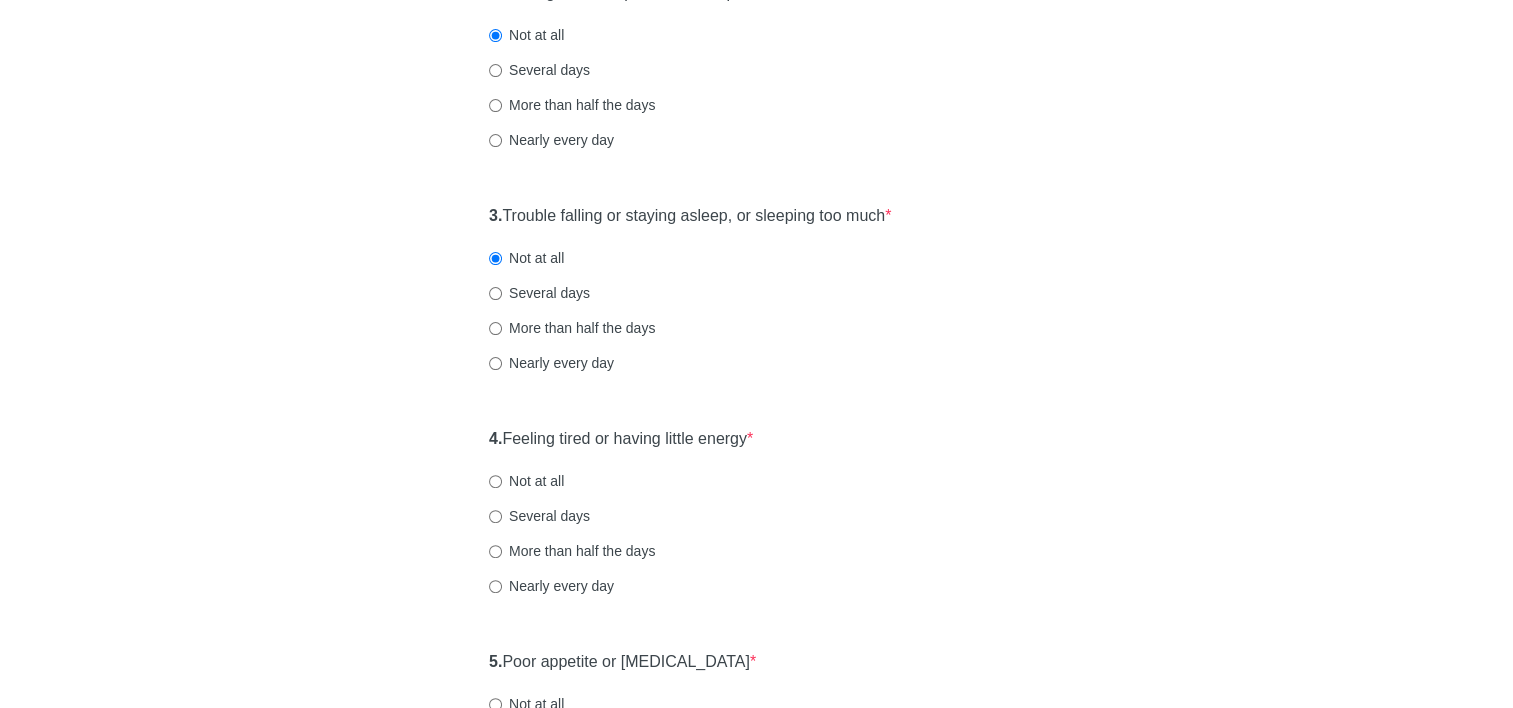 click on "Several days" at bounding box center [539, 516] 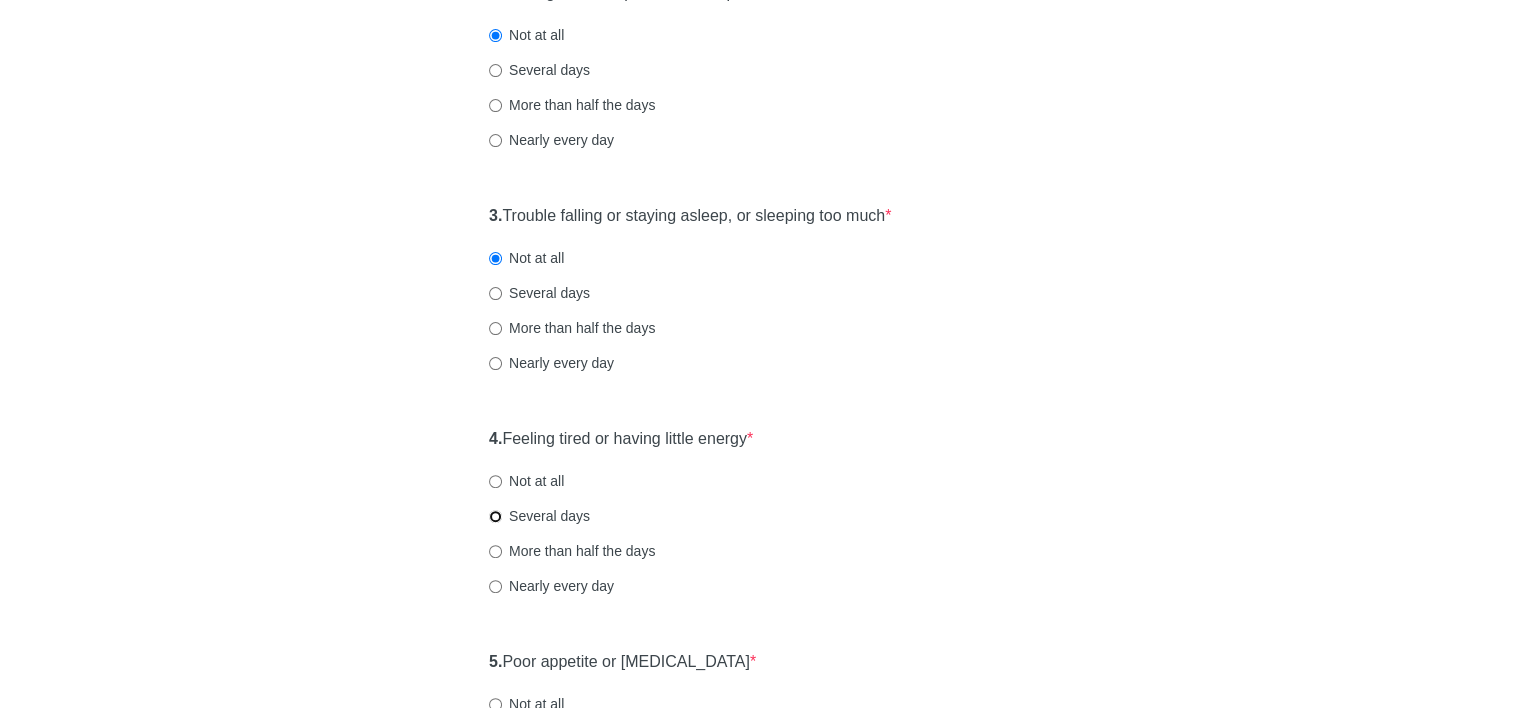 click on "Several days" at bounding box center (495, 516) 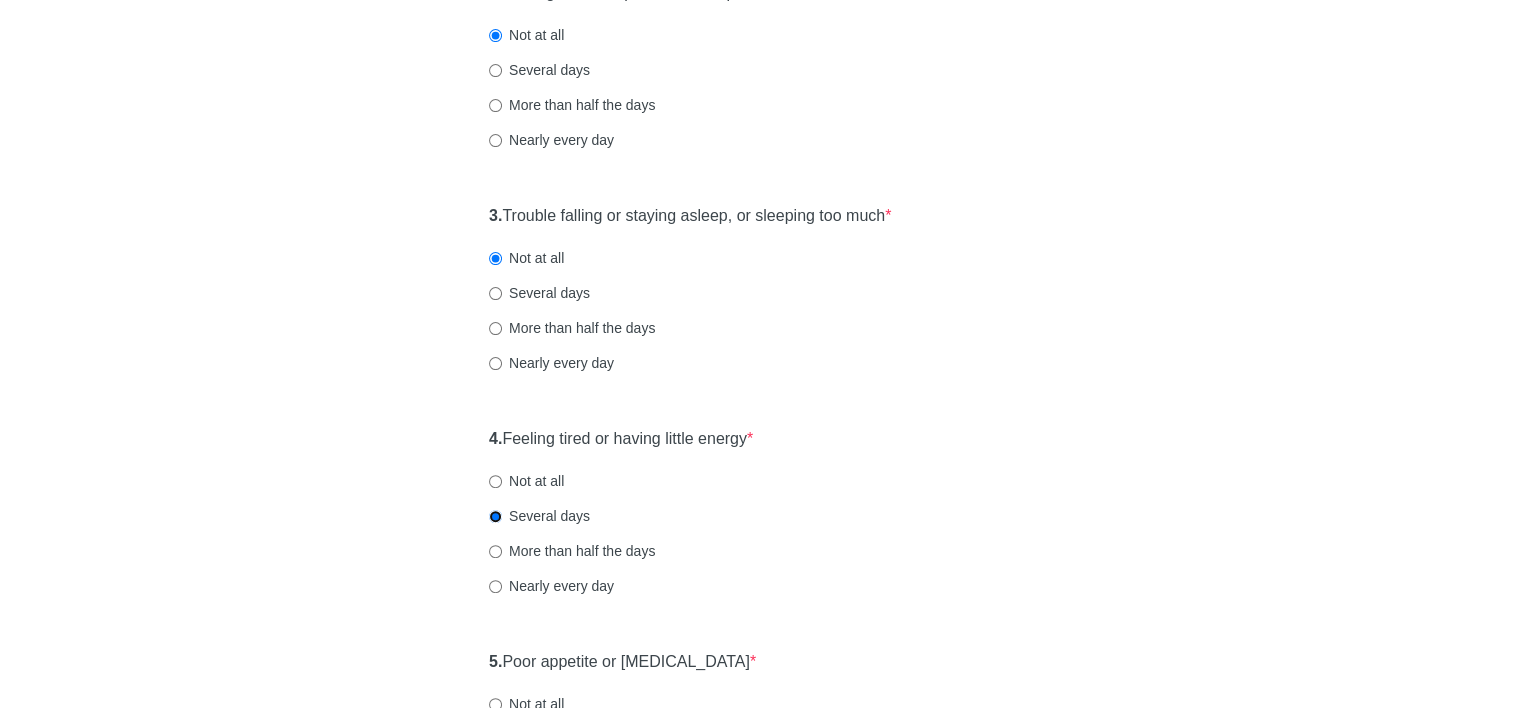 scroll, scrollTop: 700, scrollLeft: 0, axis: vertical 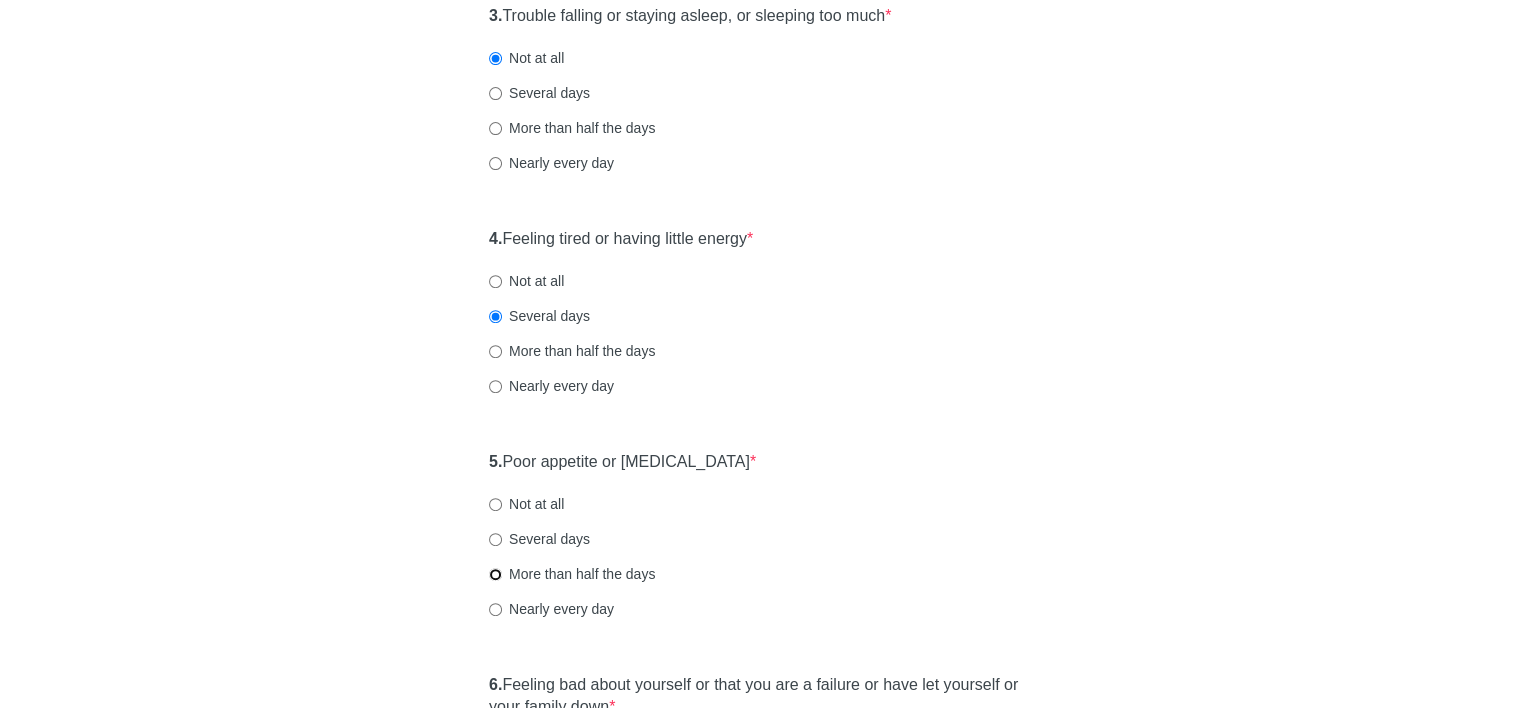 drag, startPoint x: 500, startPoint y: 571, endPoint x: 512, endPoint y: 576, distance: 13 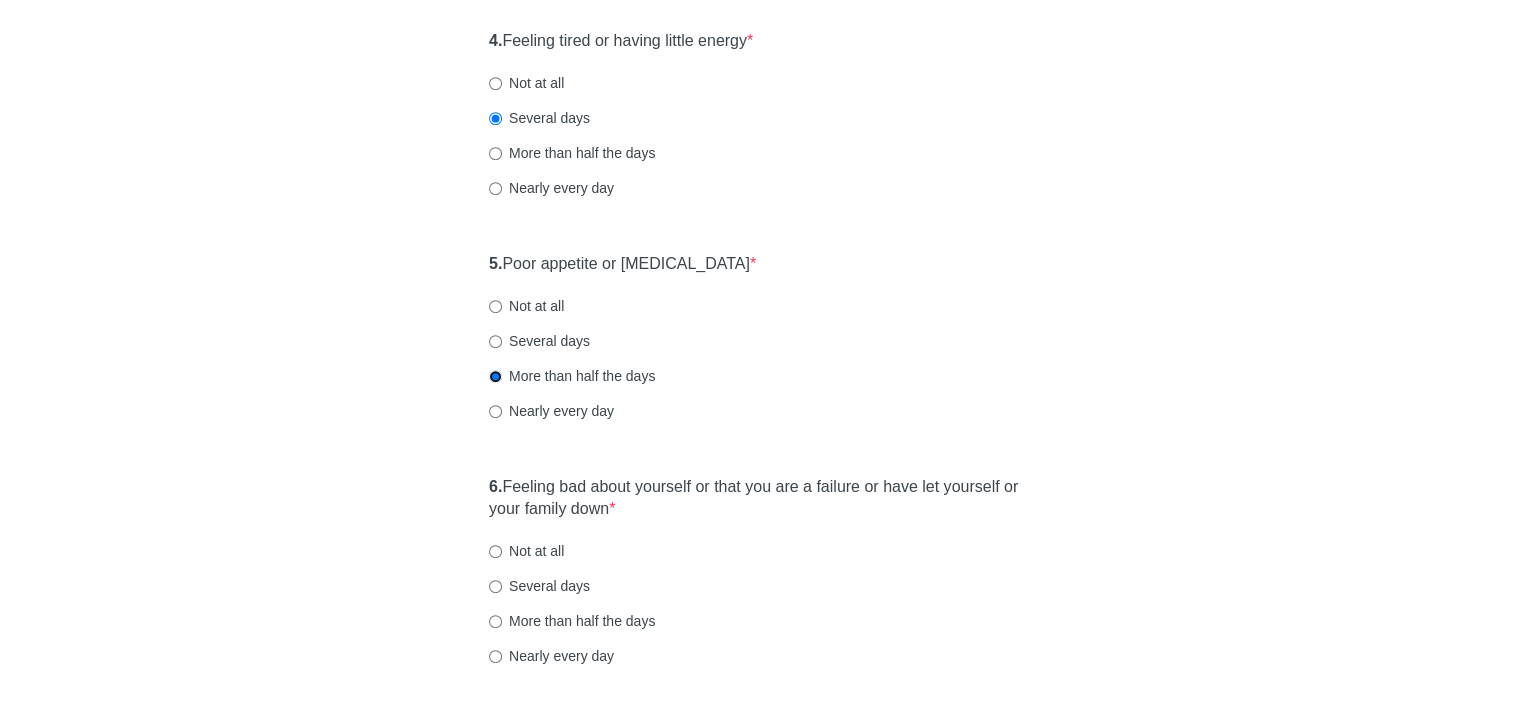 scroll, scrollTop: 900, scrollLeft: 0, axis: vertical 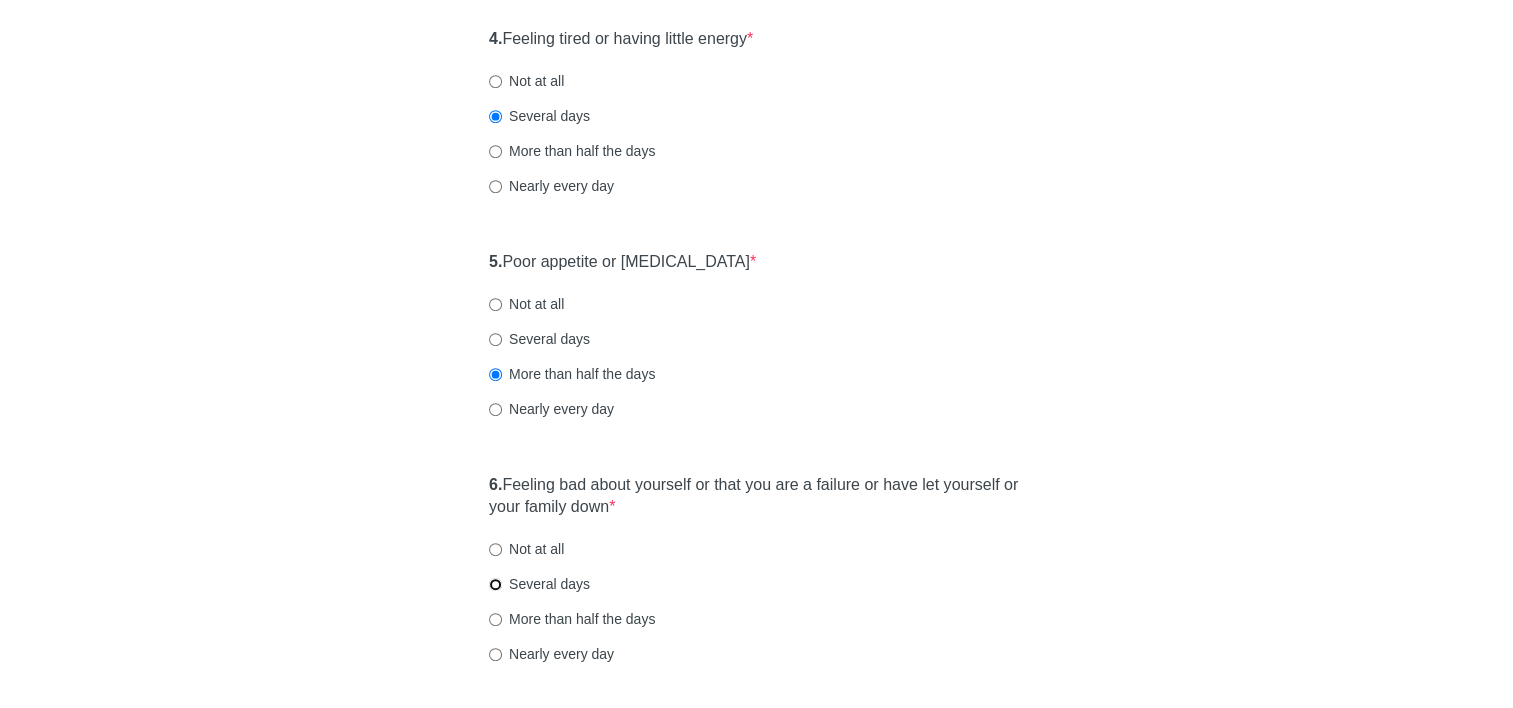 click on "Several days" at bounding box center [495, 584] 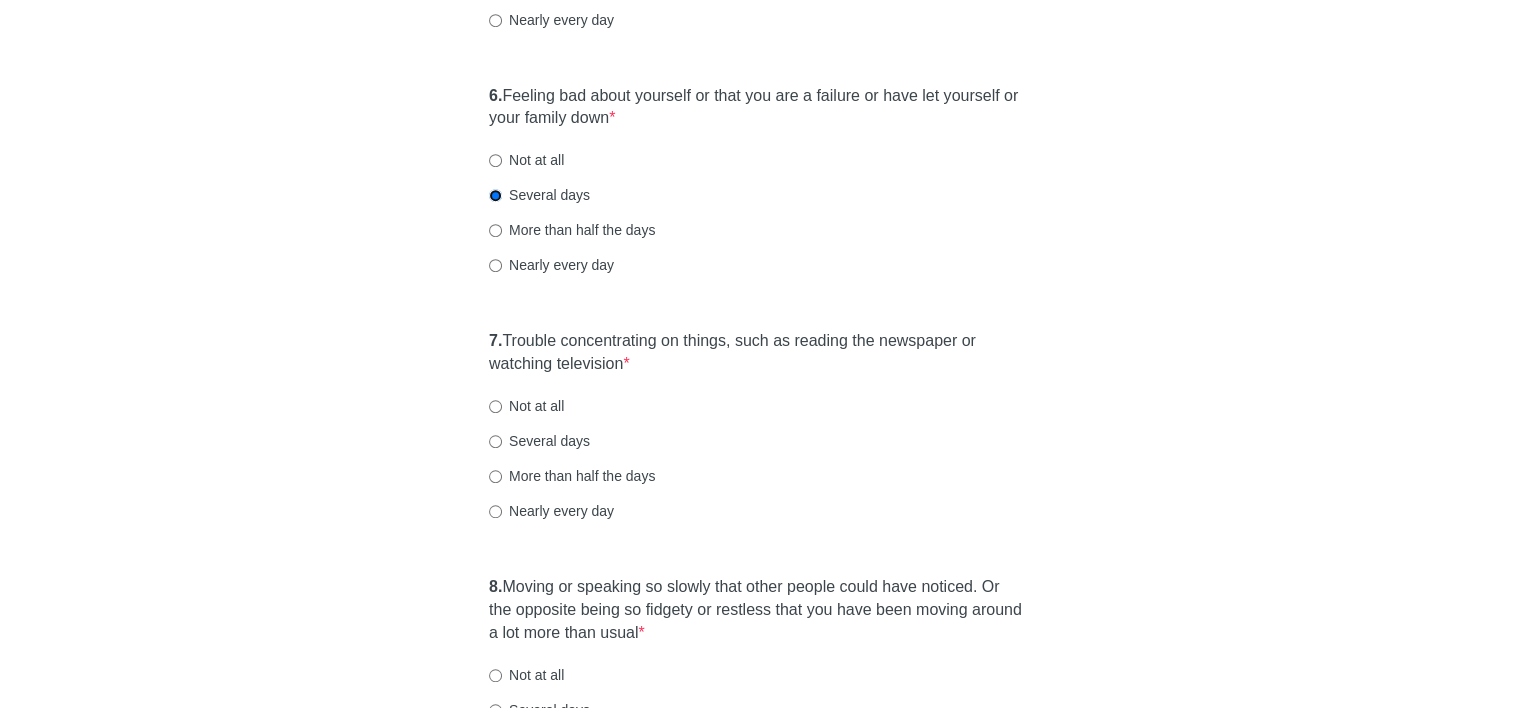 scroll, scrollTop: 1300, scrollLeft: 0, axis: vertical 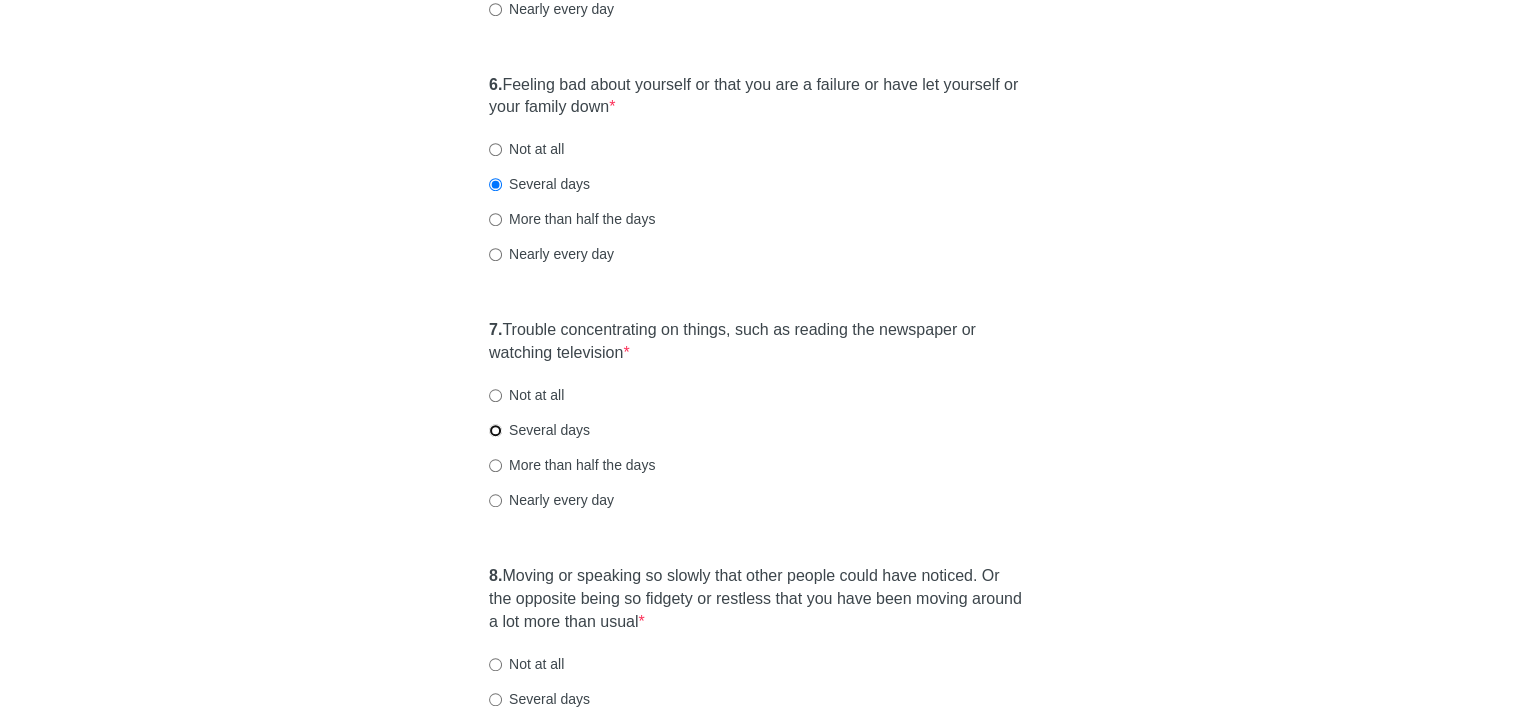 click on "Several days" at bounding box center [495, 430] 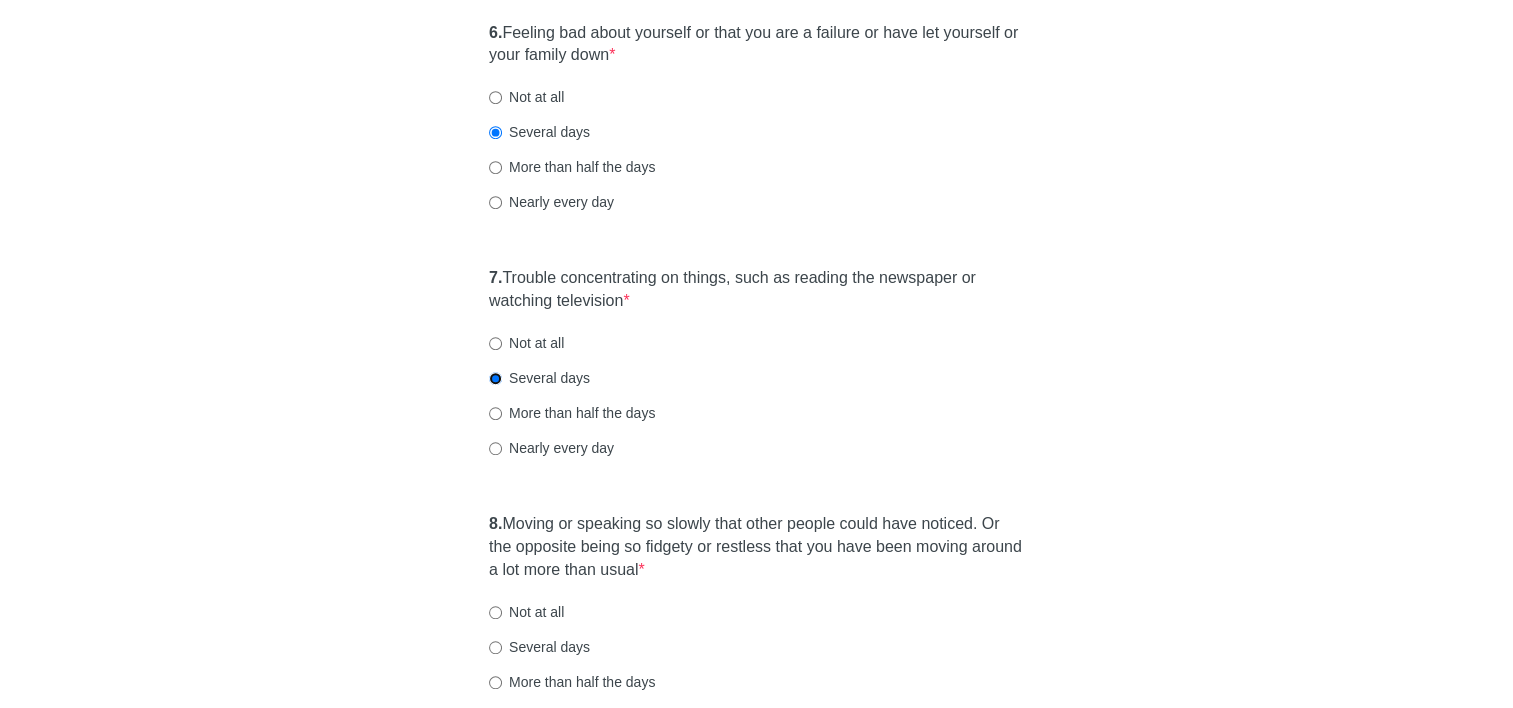 scroll, scrollTop: 1400, scrollLeft: 0, axis: vertical 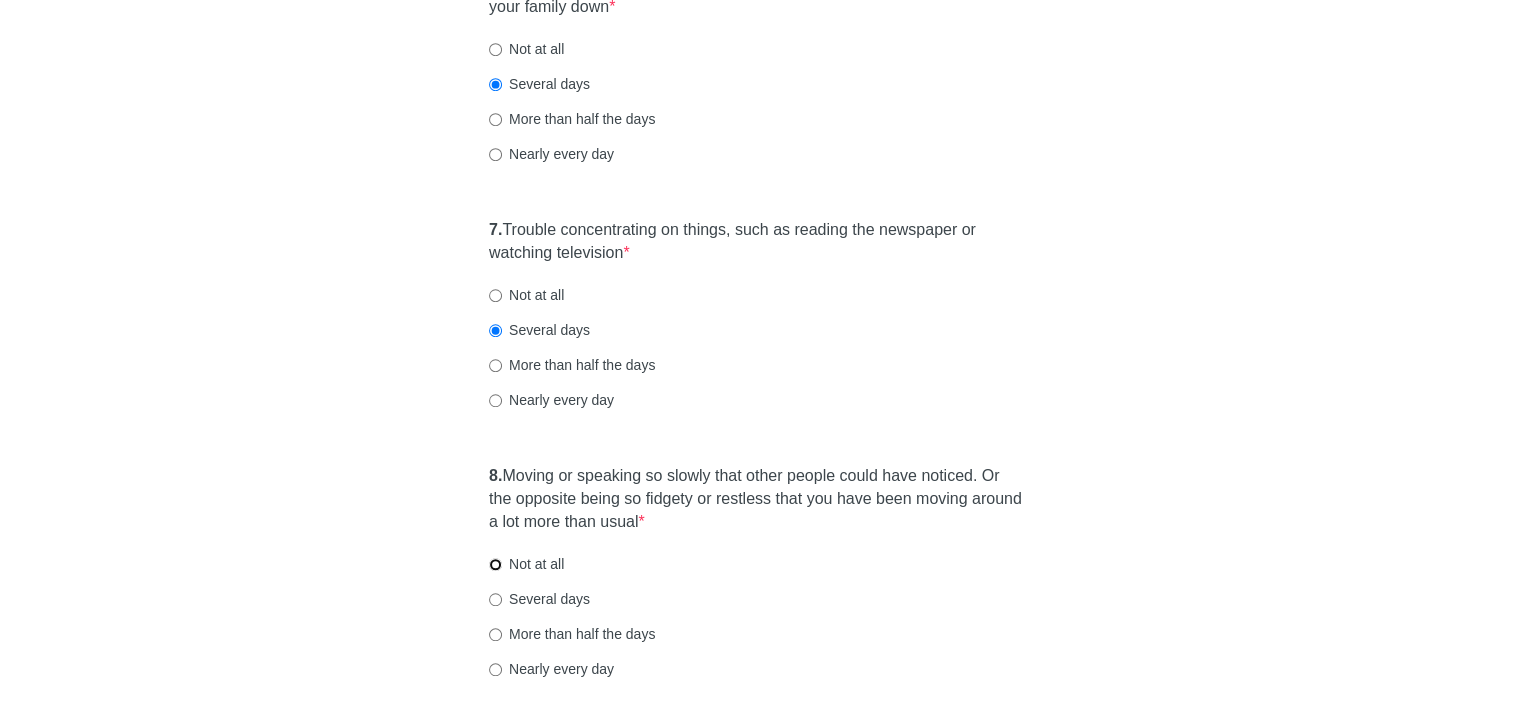 click on "Not at all" at bounding box center (495, 564) 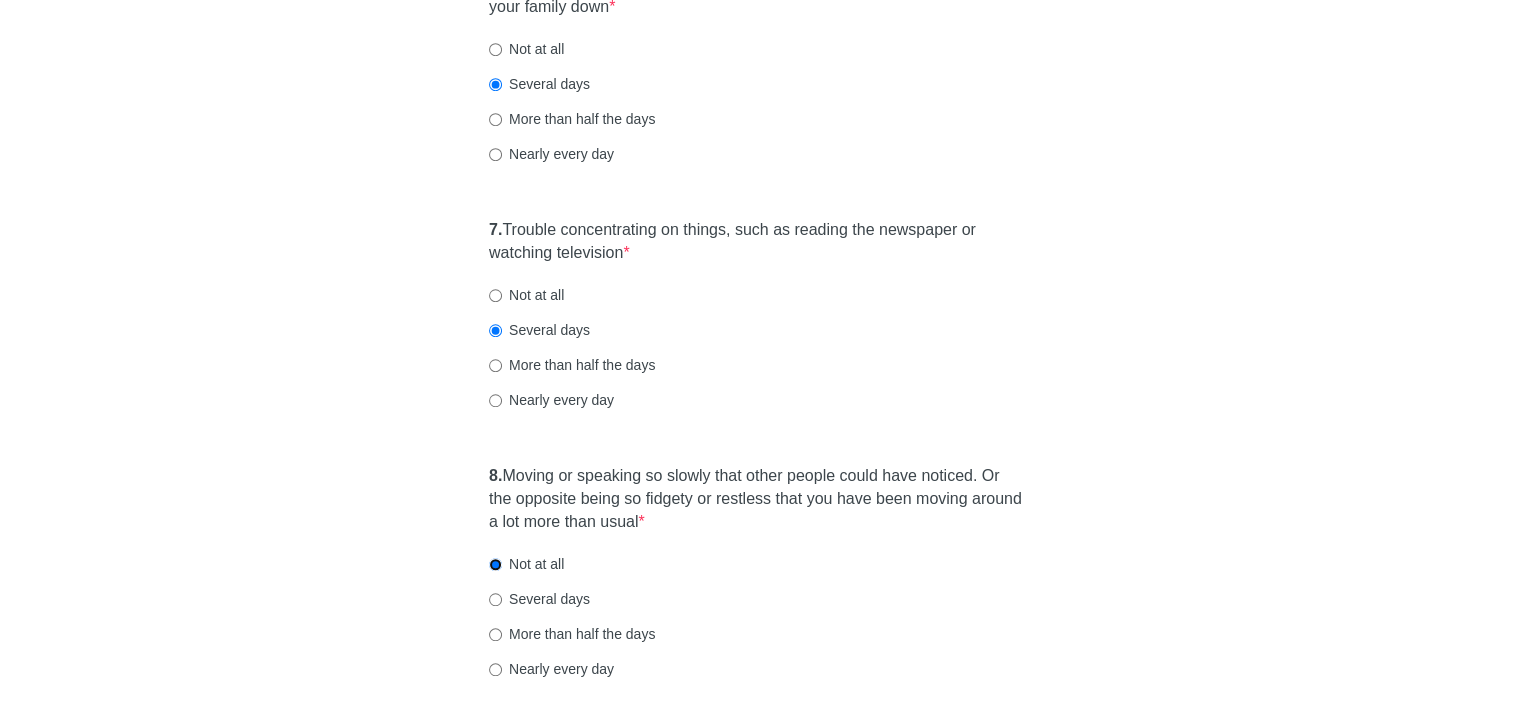 scroll, scrollTop: 1700, scrollLeft: 0, axis: vertical 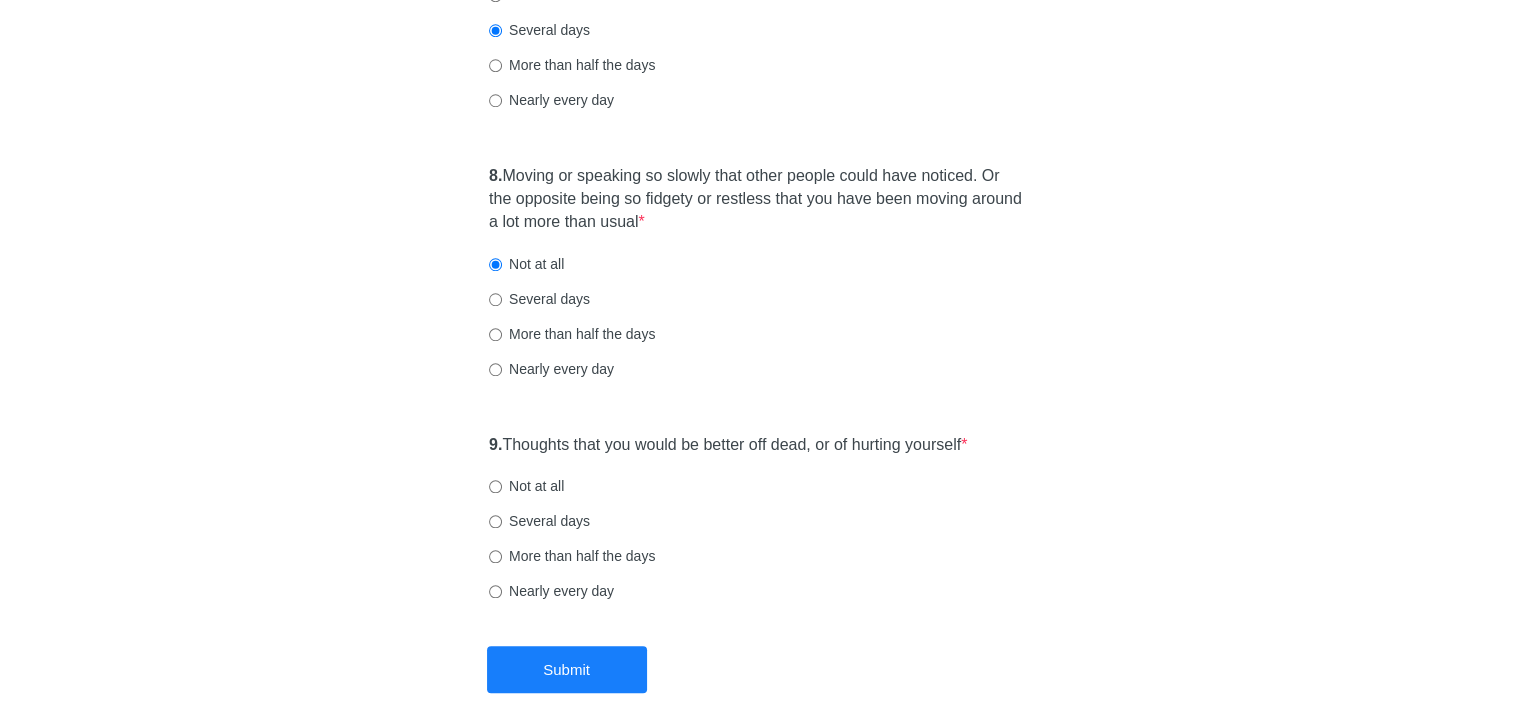 click on "Not at all" at bounding box center [526, 486] 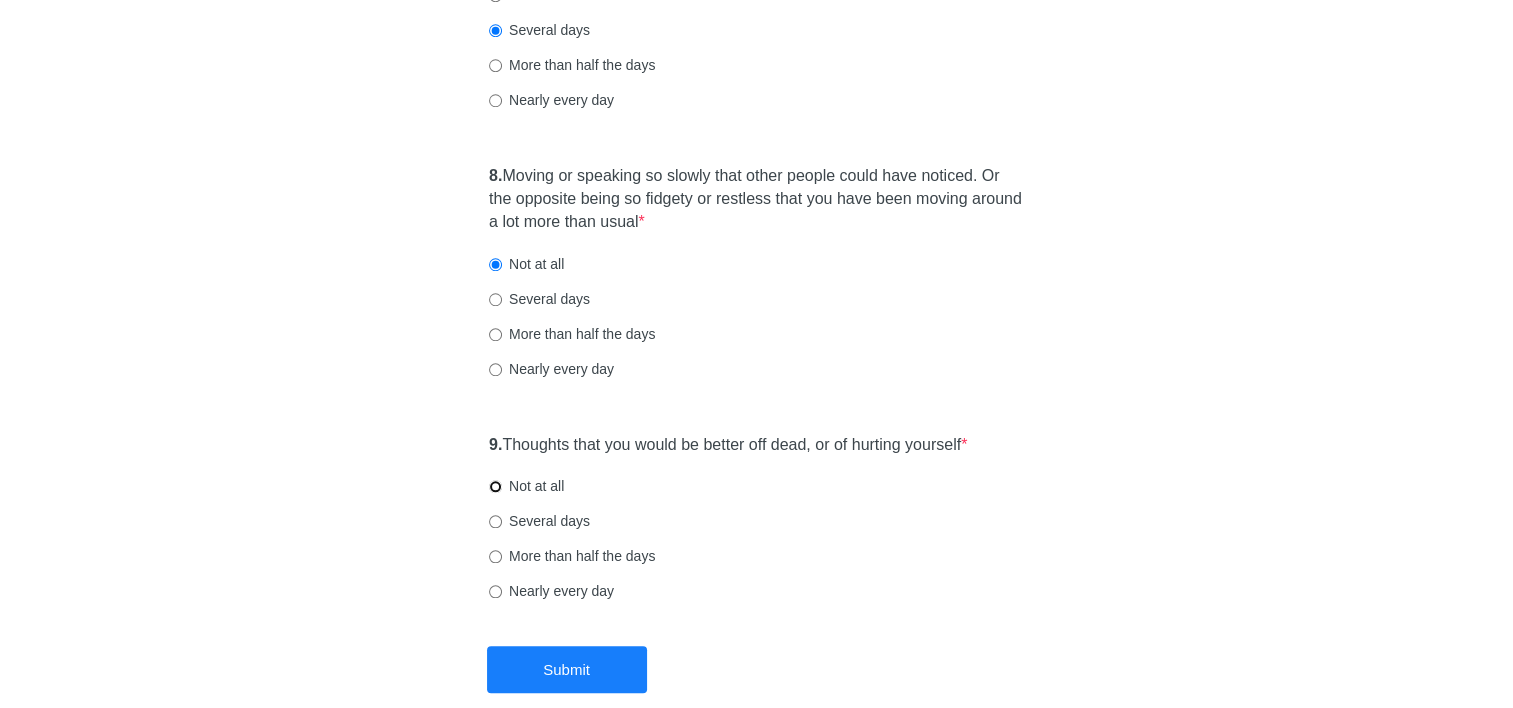 click on "Not at all" at bounding box center [495, 486] 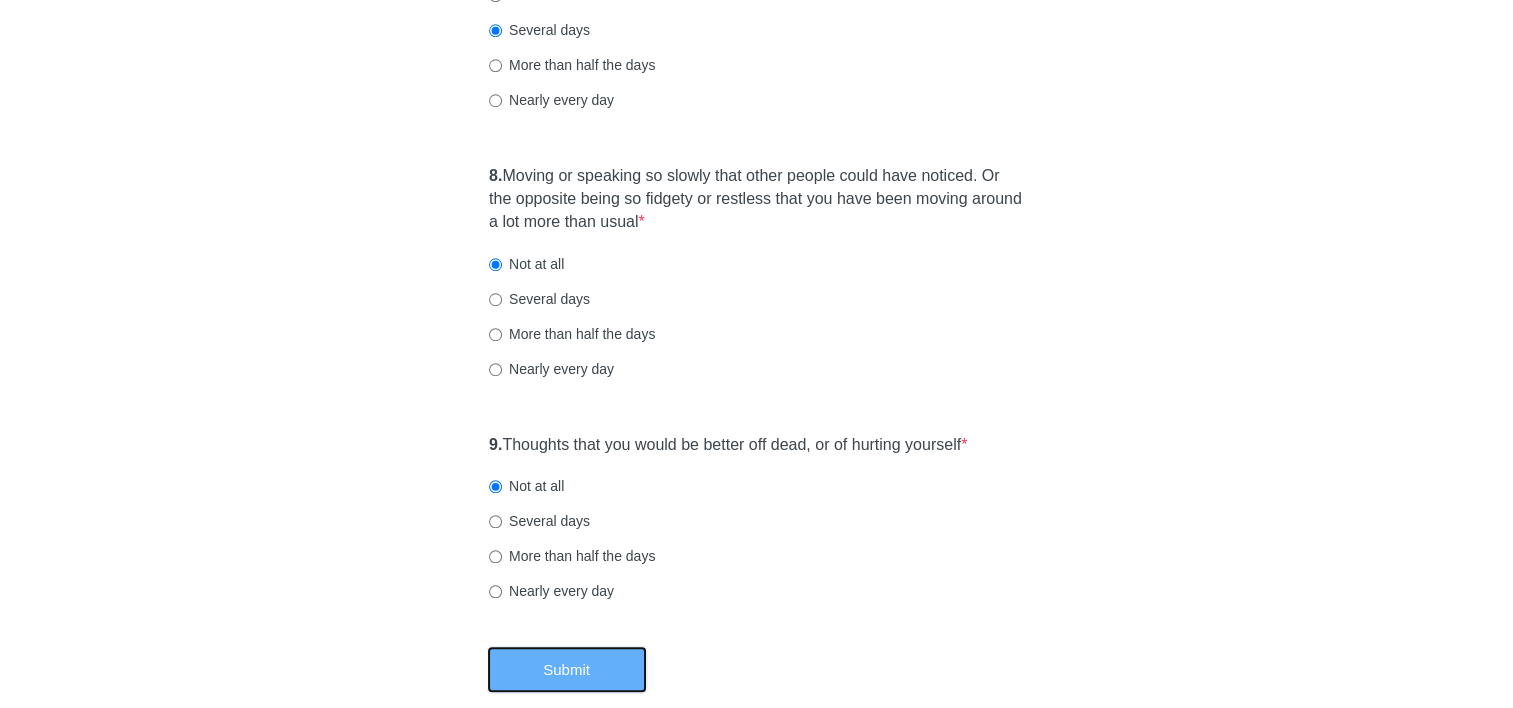 click on "Submit" at bounding box center [567, 669] 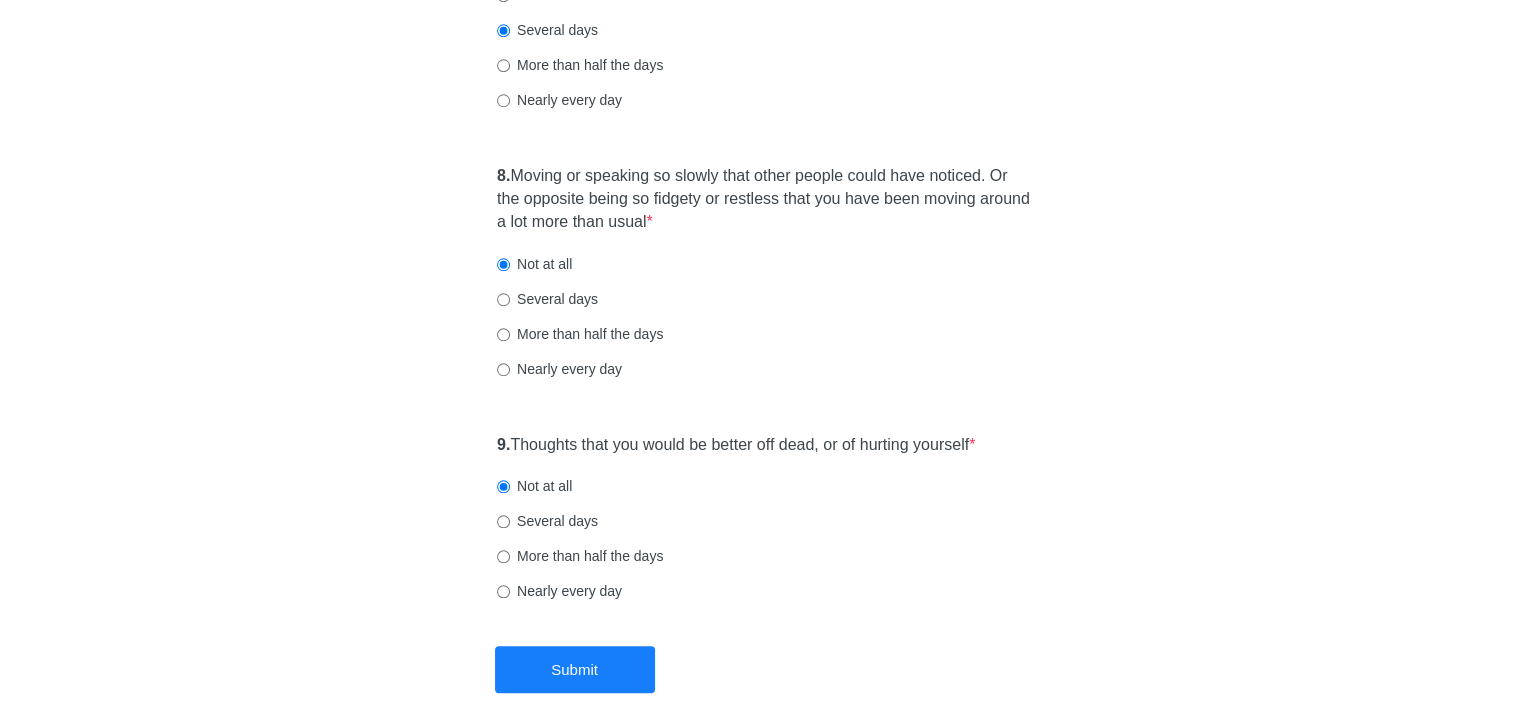 scroll, scrollTop: 0, scrollLeft: 0, axis: both 